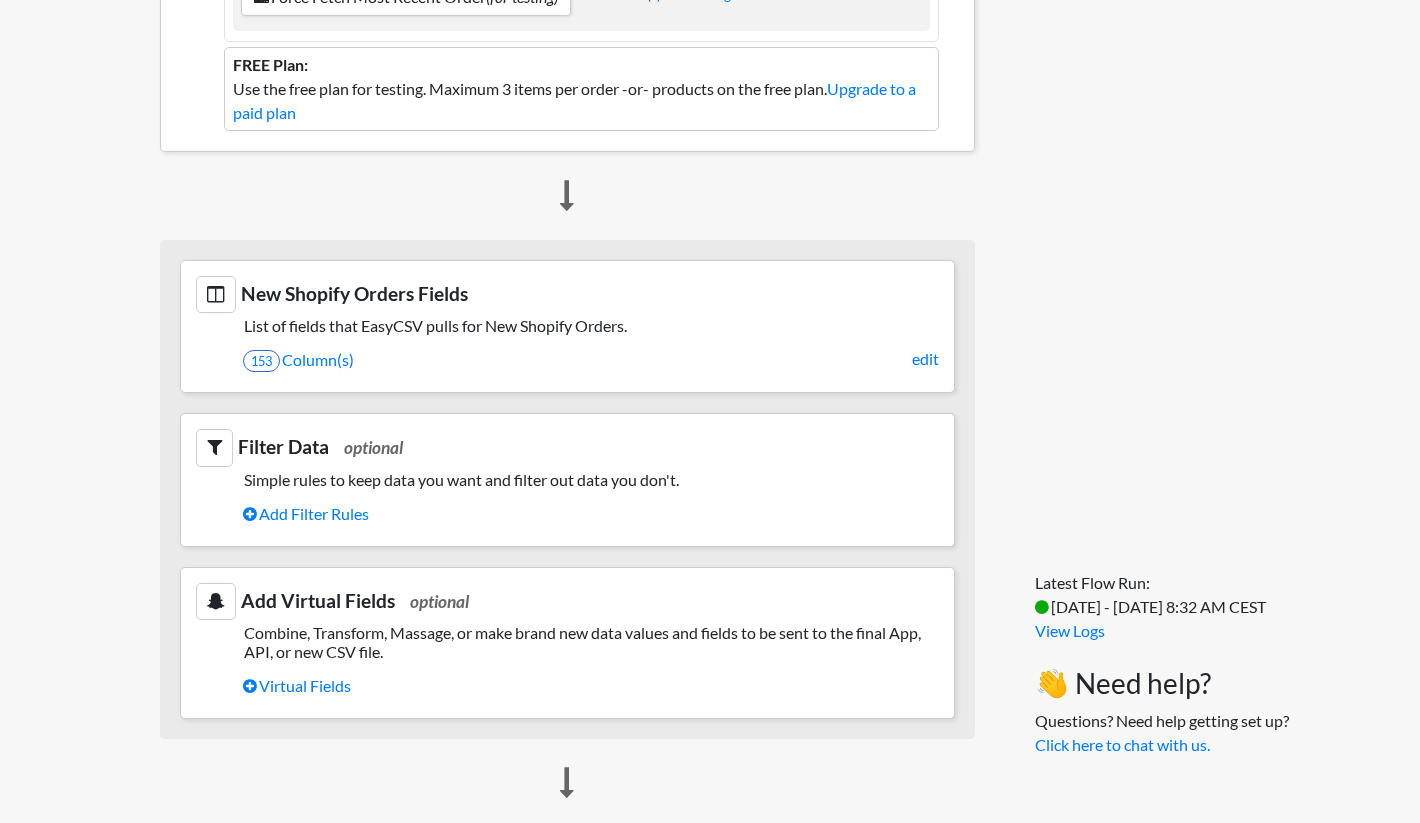 scroll, scrollTop: 579, scrollLeft: 0, axis: vertical 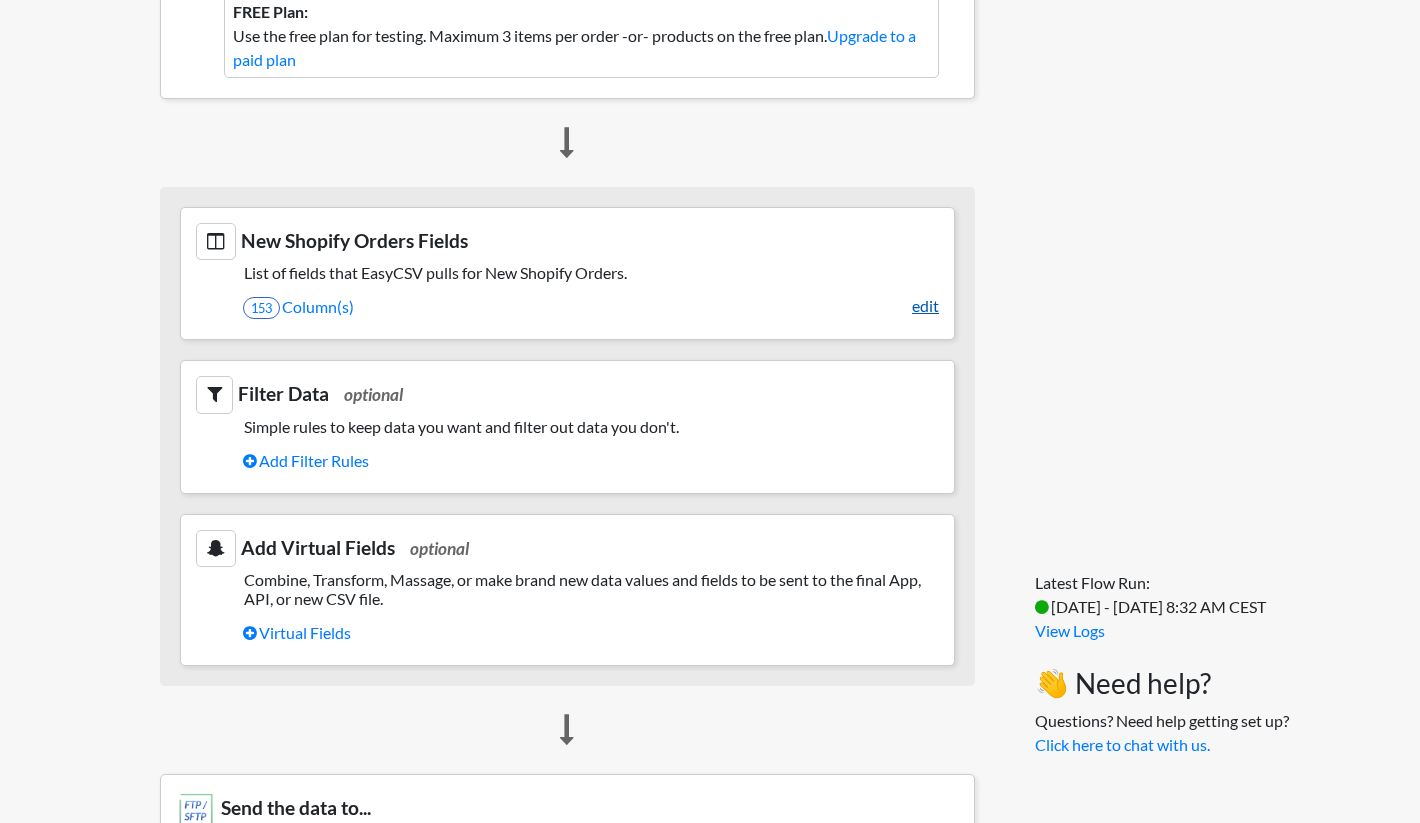 click on "edit" at bounding box center (925, 306) 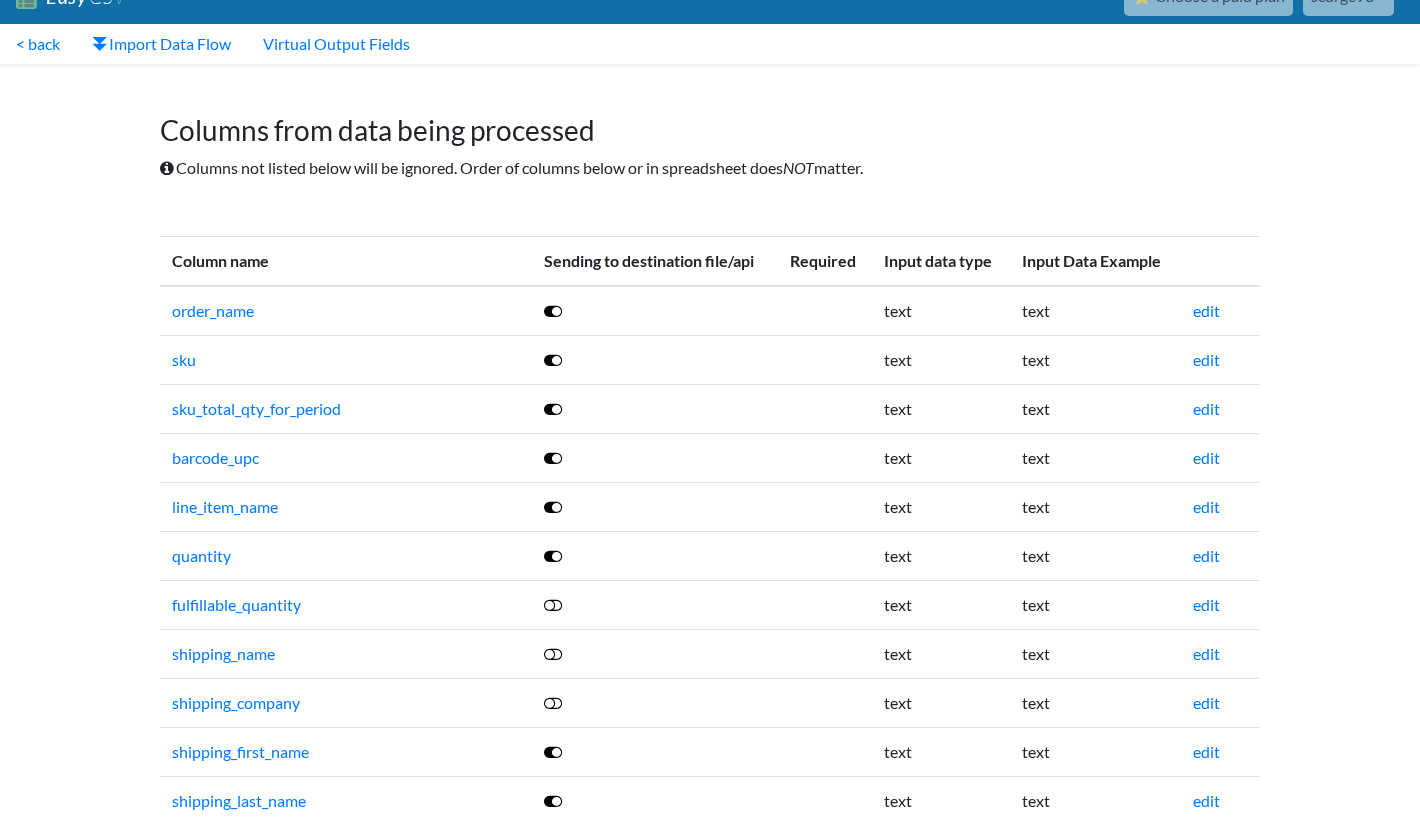 scroll, scrollTop: 2430, scrollLeft: 0, axis: vertical 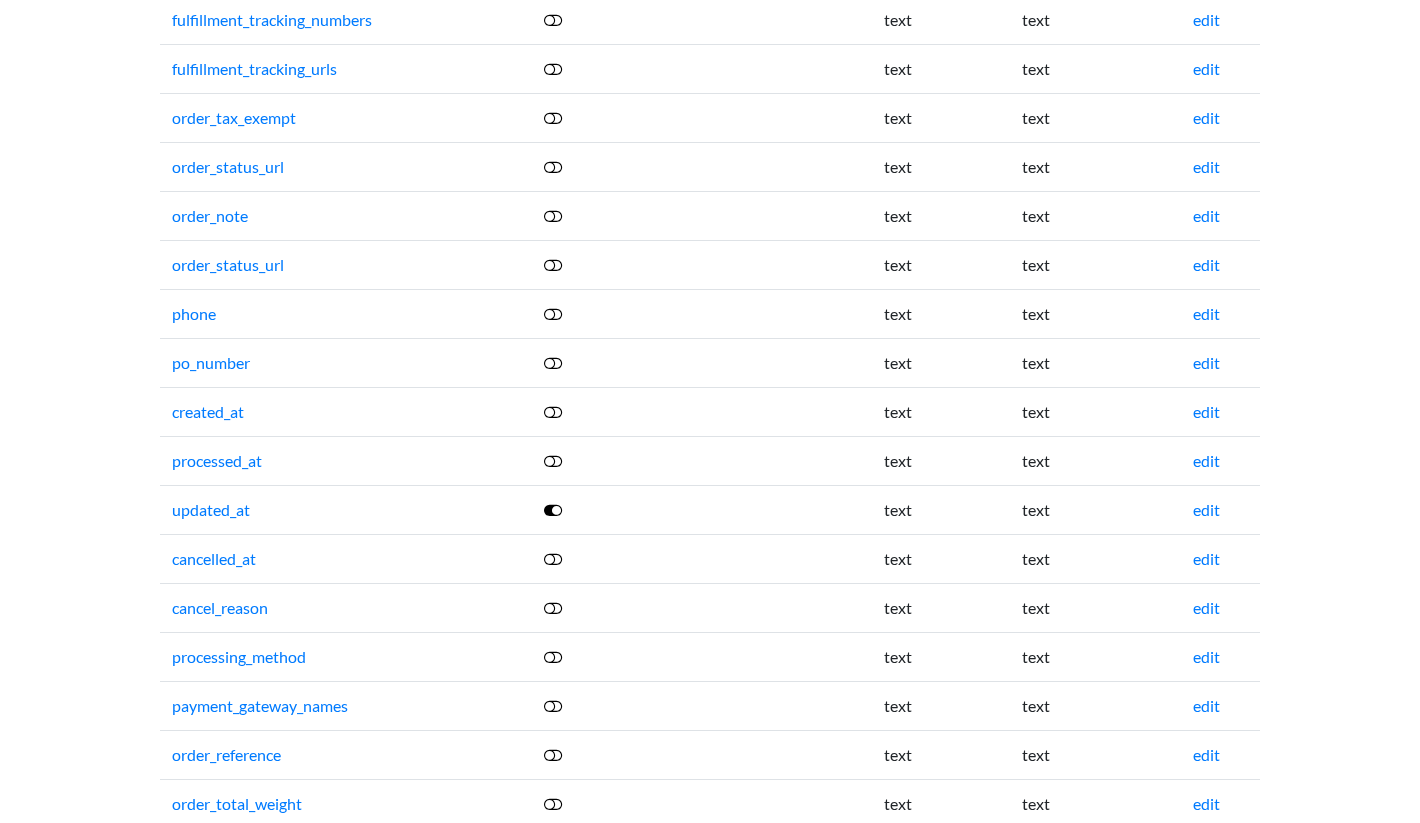 click at bounding box center (553, 412) 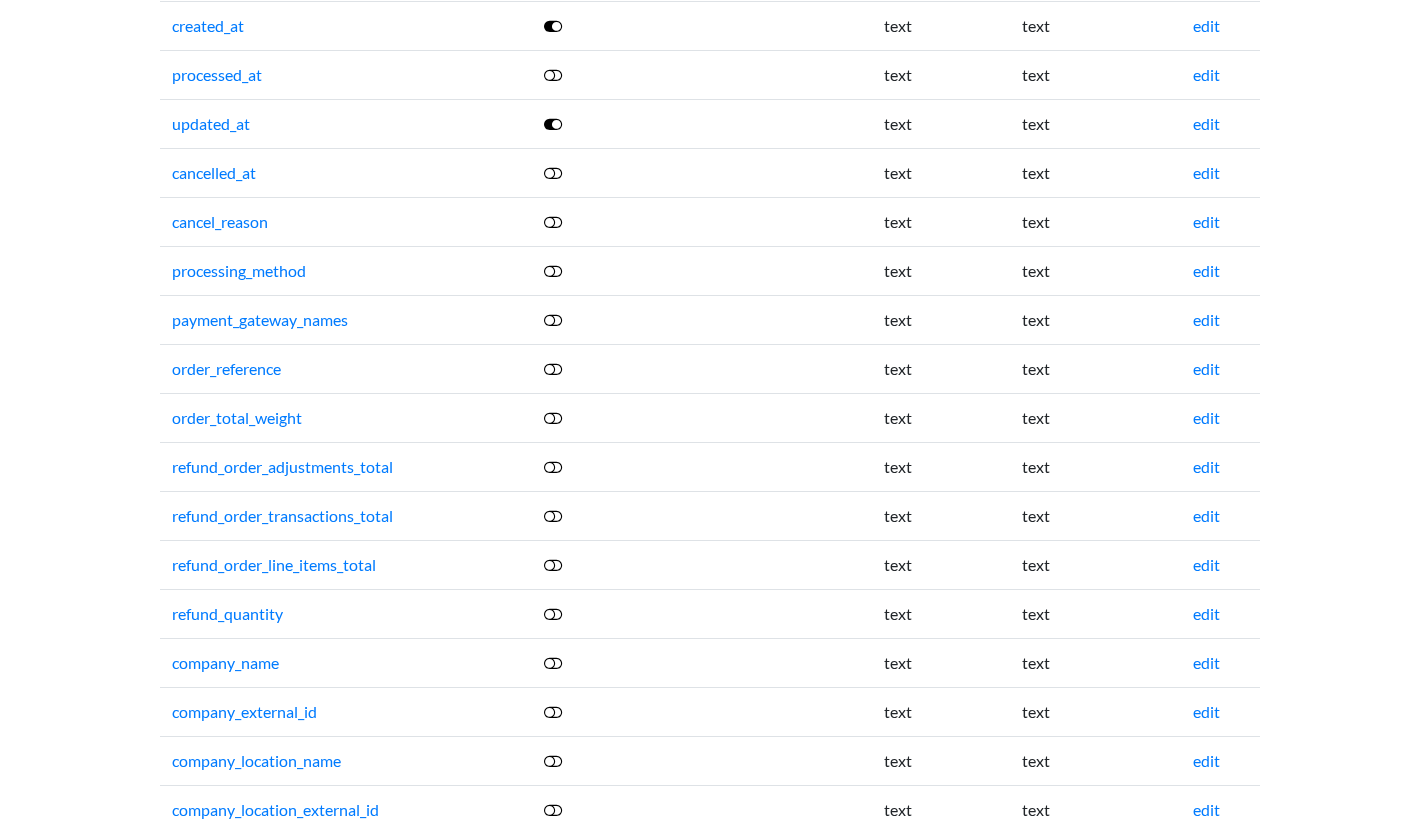 scroll, scrollTop: 2817, scrollLeft: 0, axis: vertical 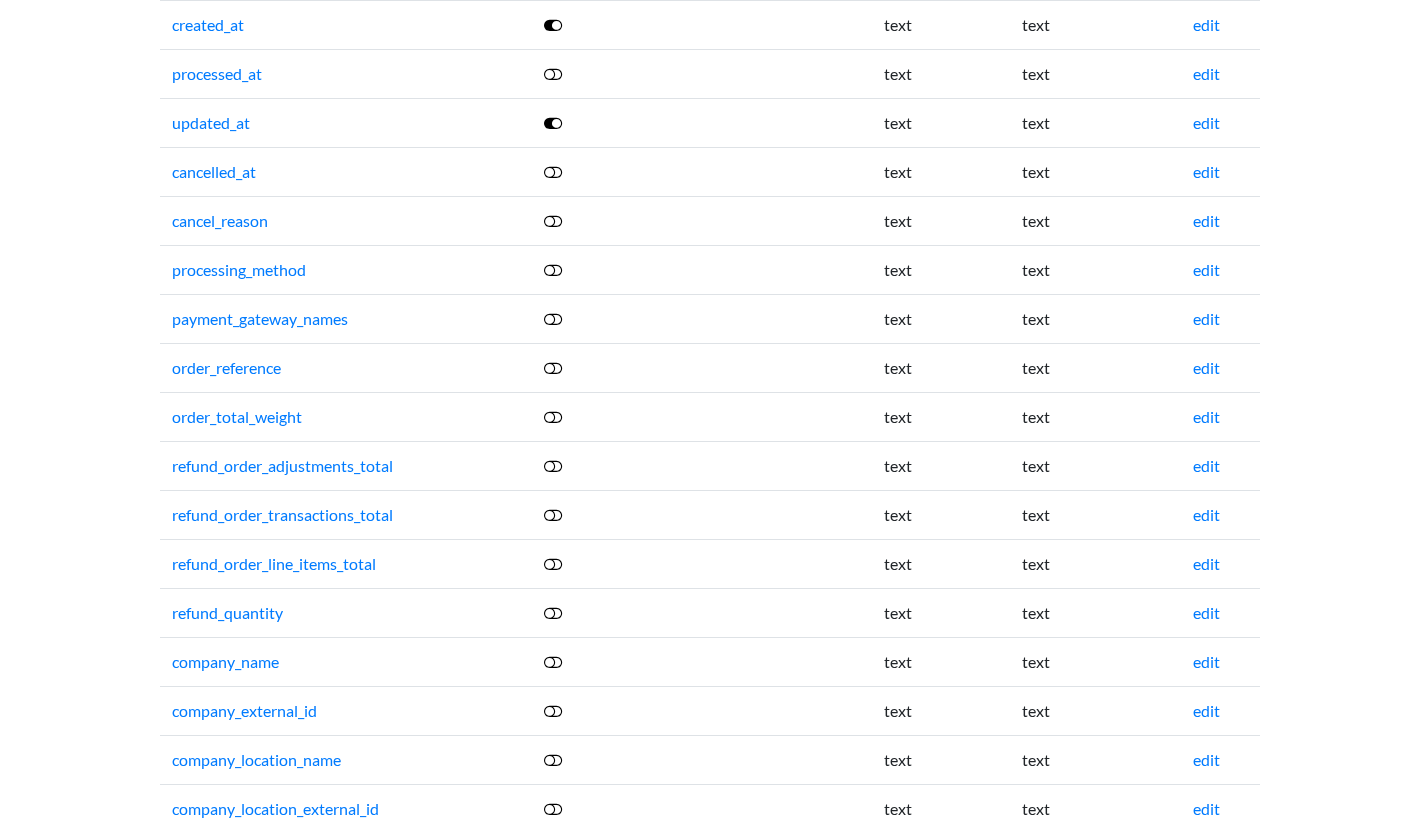 click at bounding box center [553, 613] 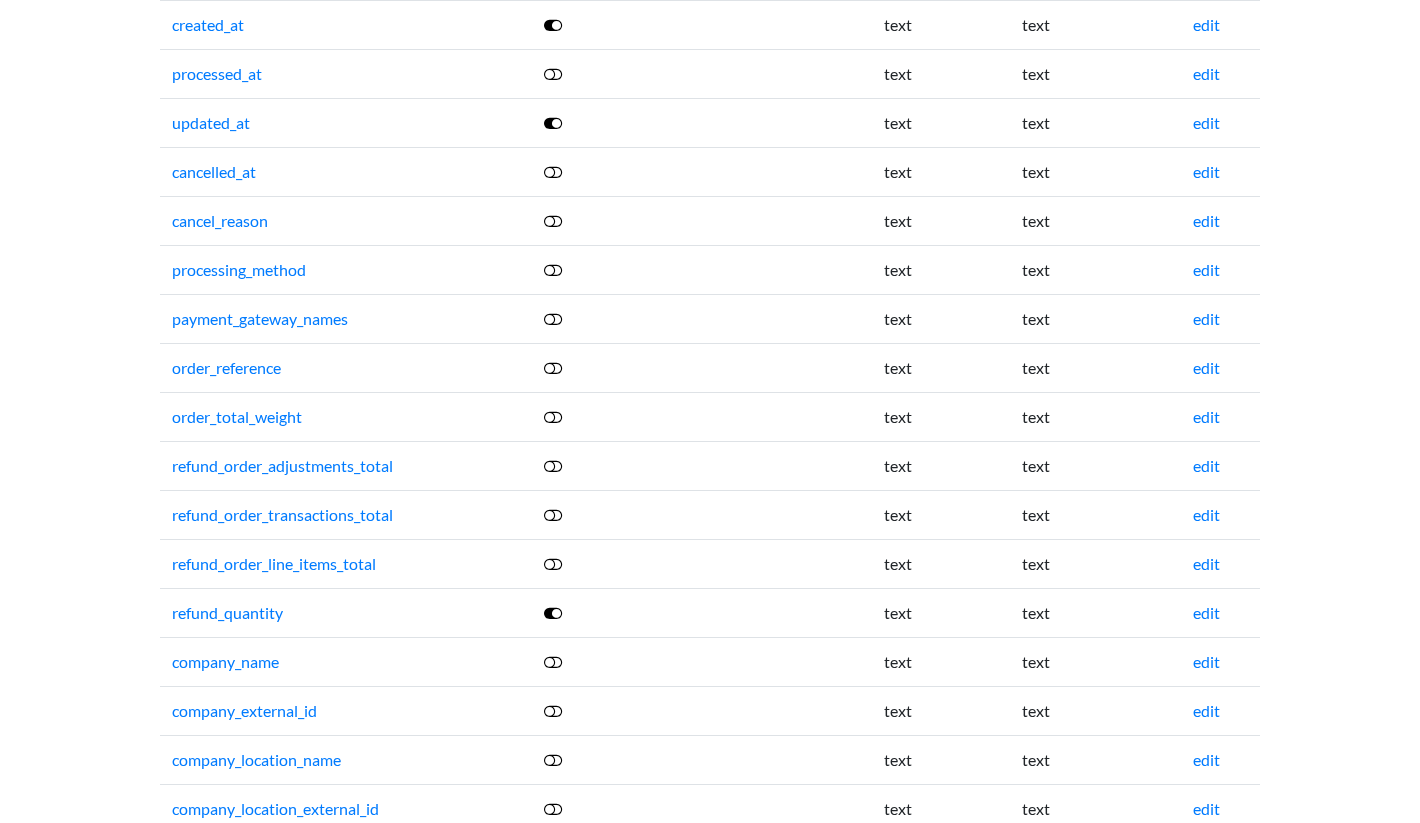 click at bounding box center (553, 564) 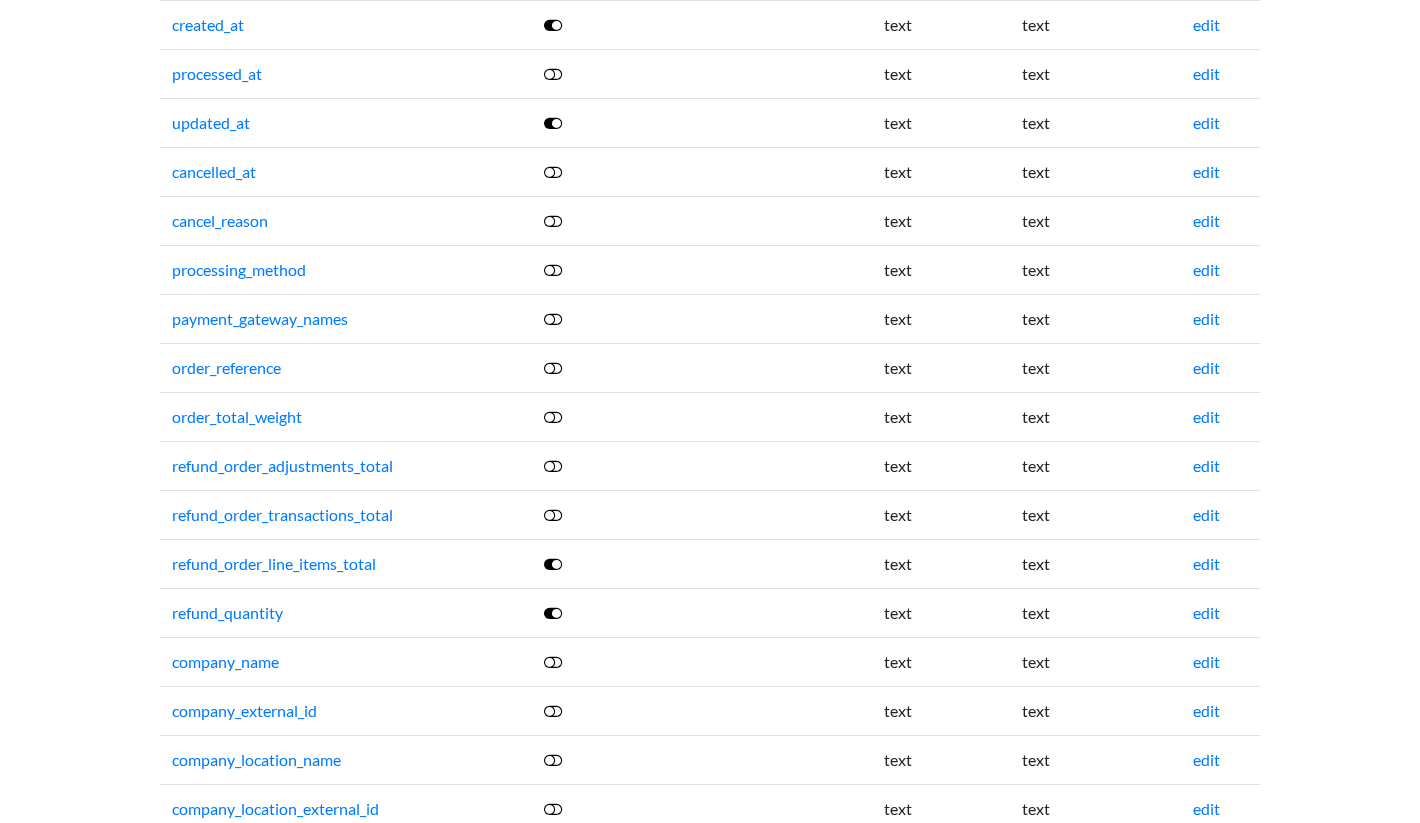 click at bounding box center [553, 515] 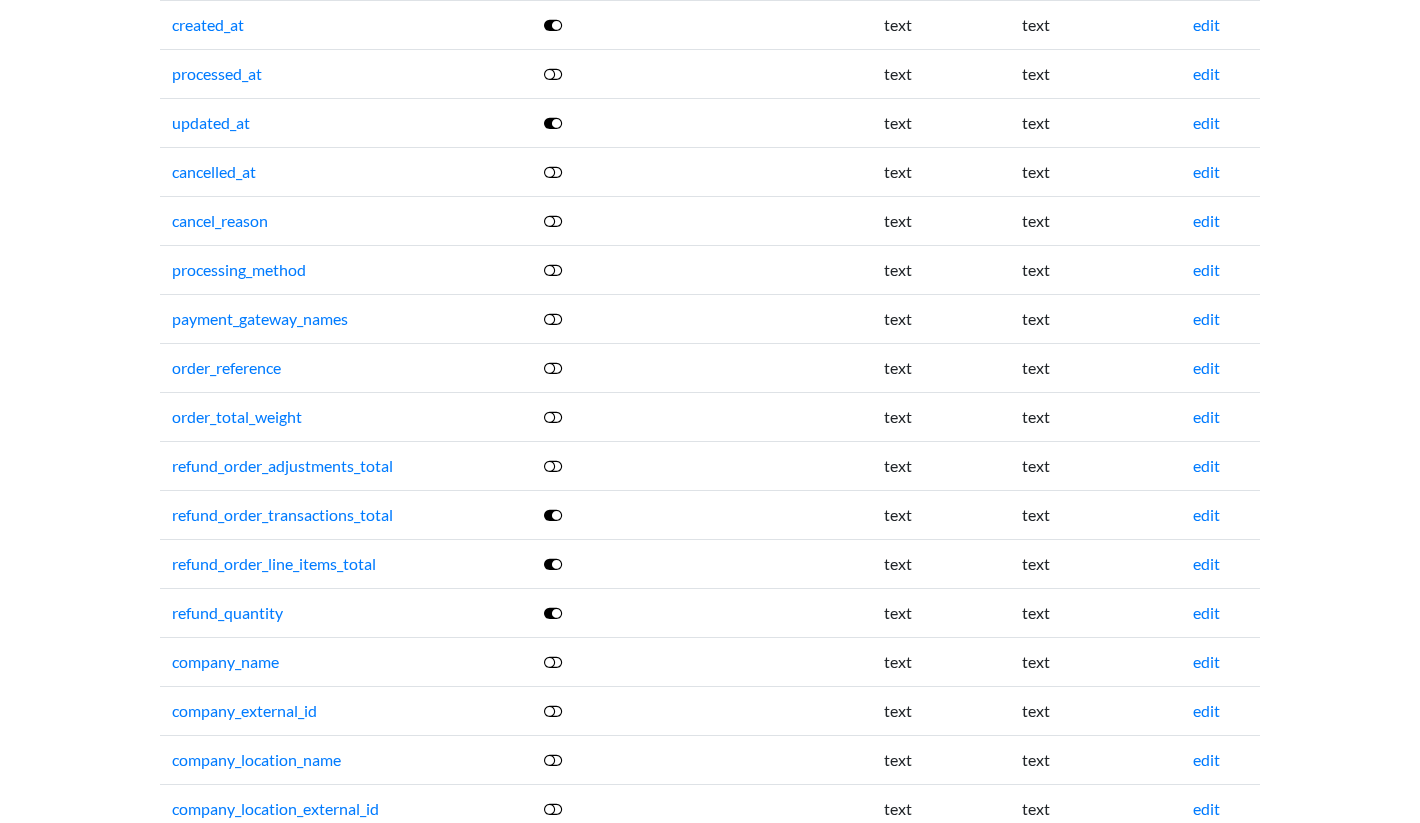 click at bounding box center (553, 466) 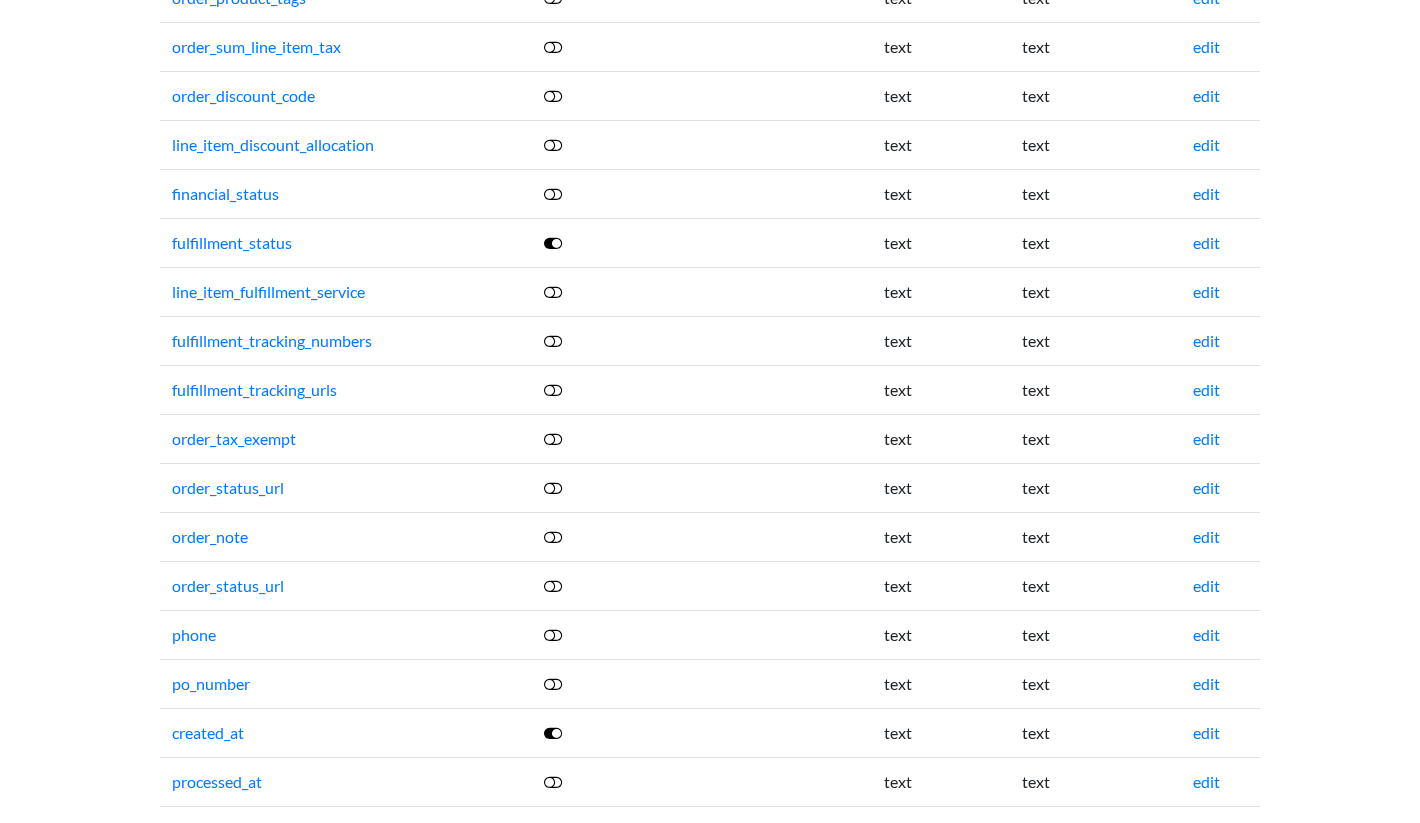scroll, scrollTop: 0, scrollLeft: 0, axis: both 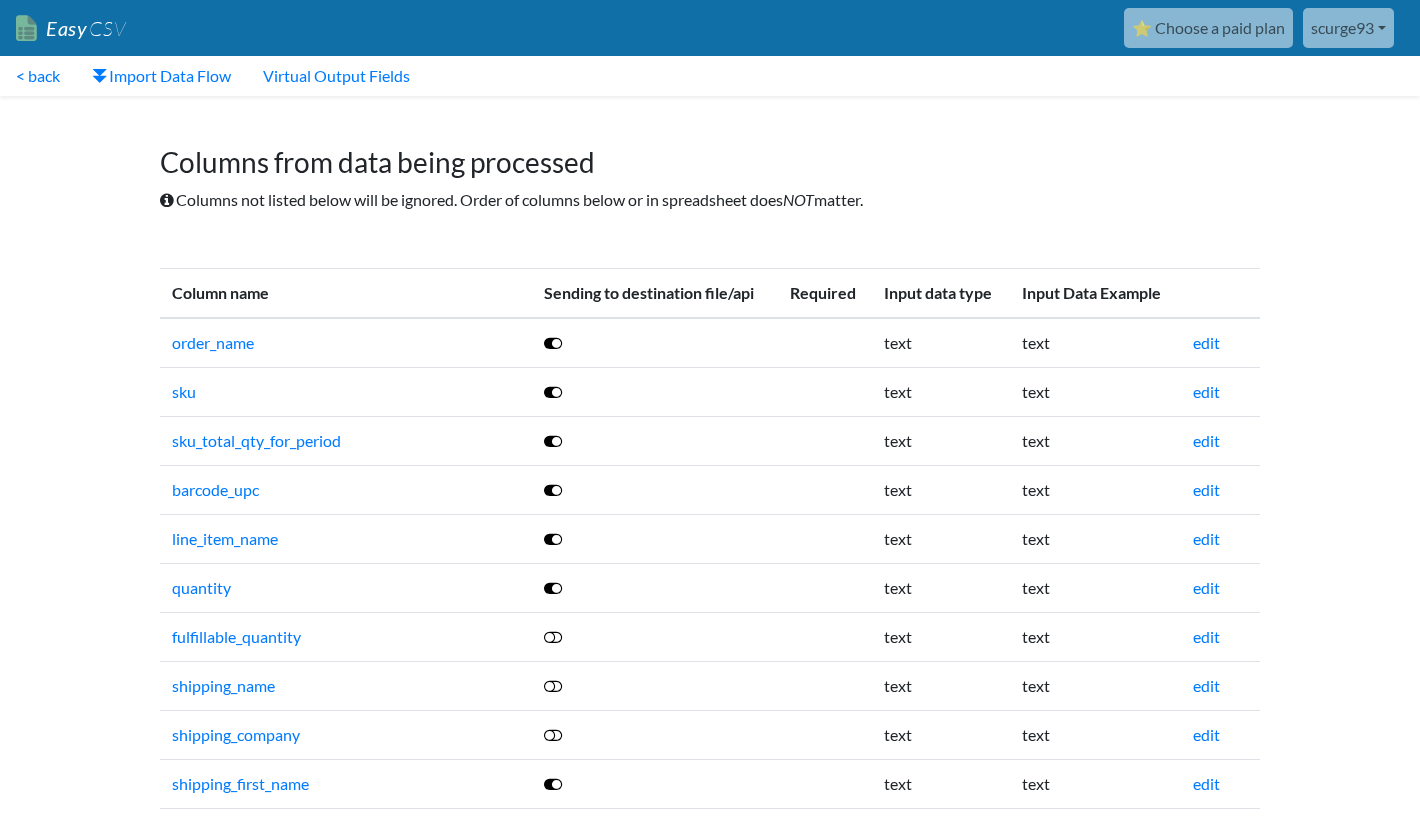 click on "Easy CSV
⭐ Choose a paid plan
scurge93
Scurge93
All Flows
All CSV Generators
Business & Plan Info
Manage Users
My Account
Connected Apps
Connect Salesforce
Connect Pipedrive
Connect Zapier
Shopify Connected
How Shopify Works
Connect Dropbox
Connect Box.net
Connect Microsoft OneDrive
Connect Xero
Connect Notion
Connect Trello
Connect Asana
Help Documentation
Chat with Support
Email Support" at bounding box center (710, 3925) 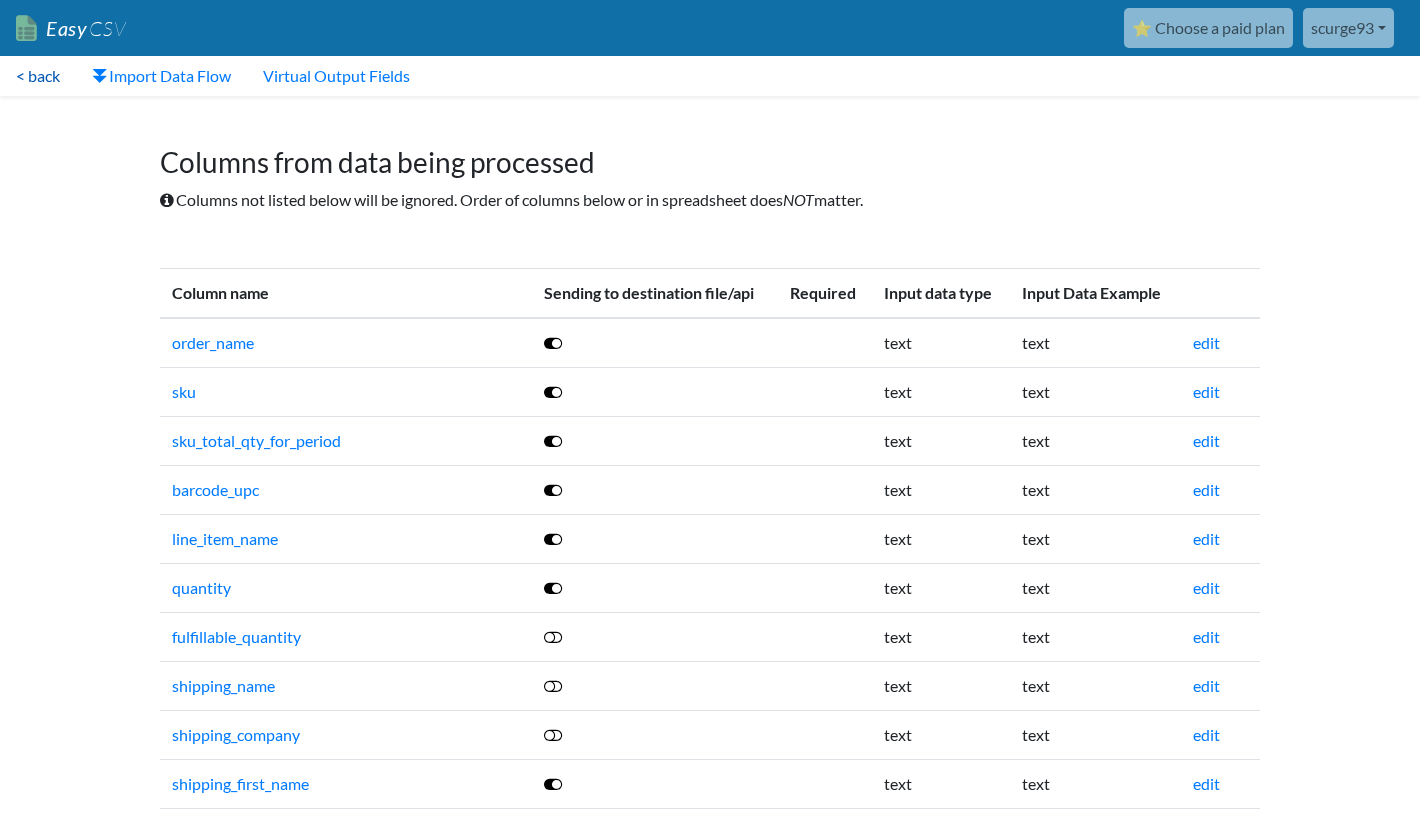 click on "< back" at bounding box center [38, 76] 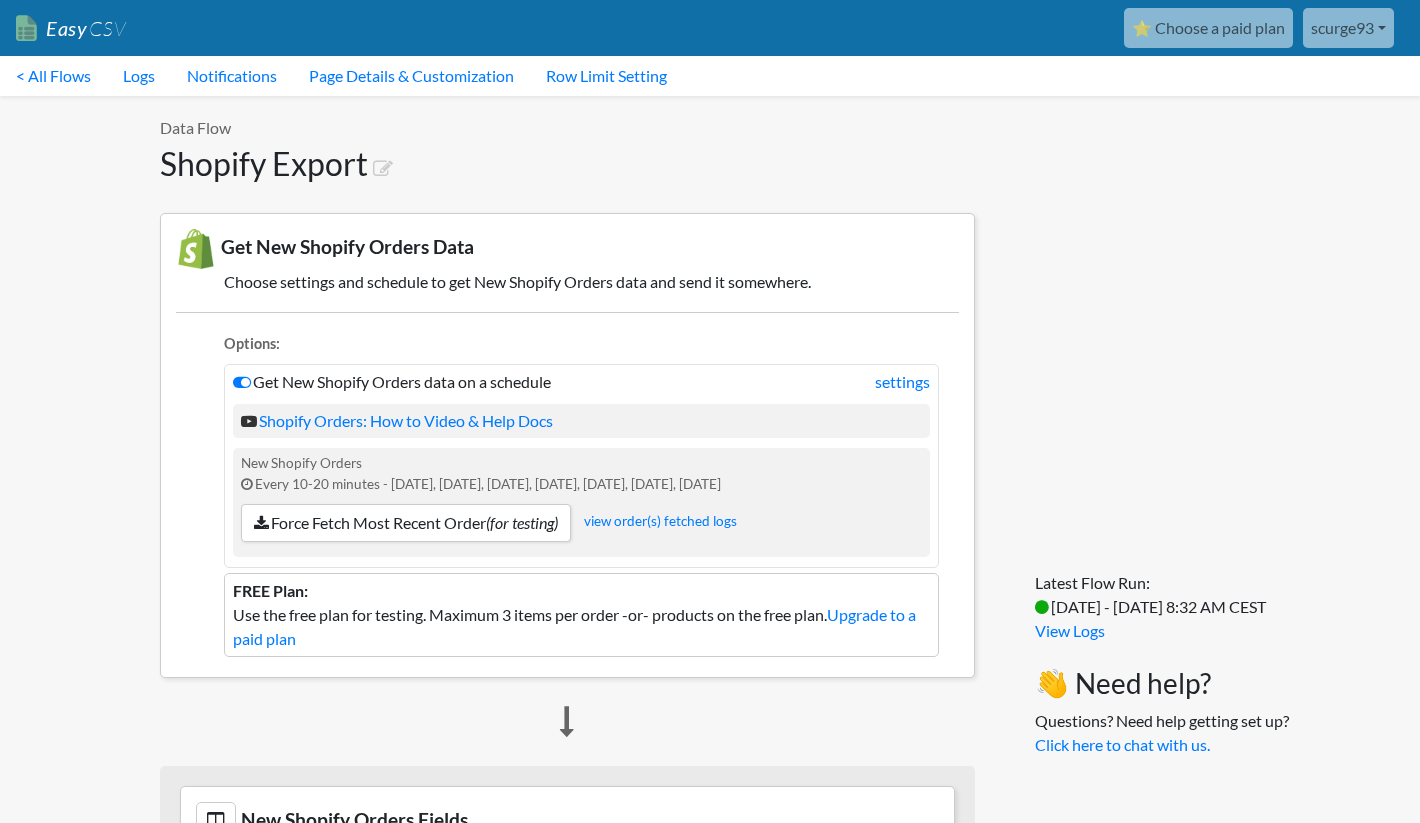 scroll, scrollTop: 0, scrollLeft: 0, axis: both 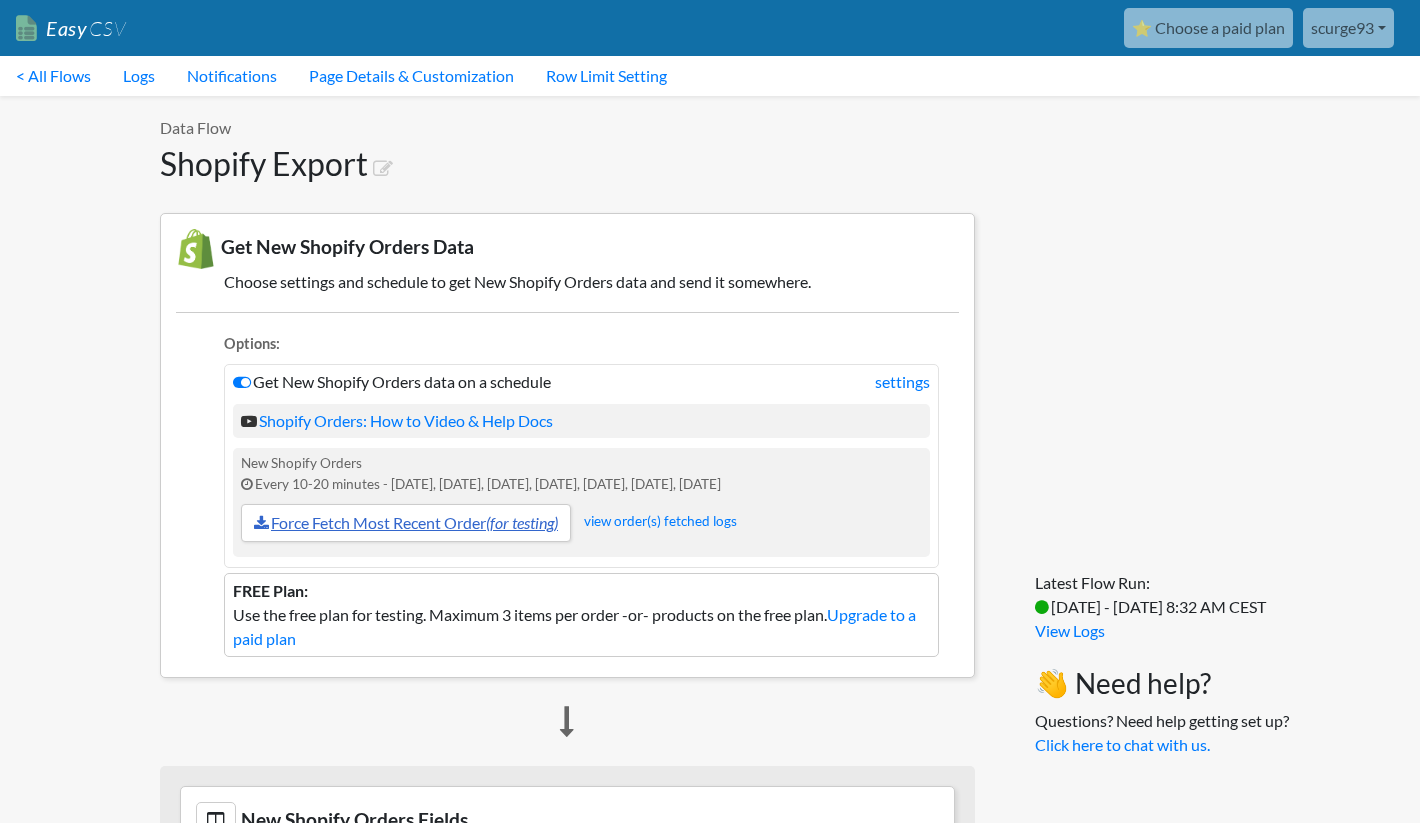 click on "Force Fetch Most Recent Order  (for testing)" at bounding box center (406, 523) 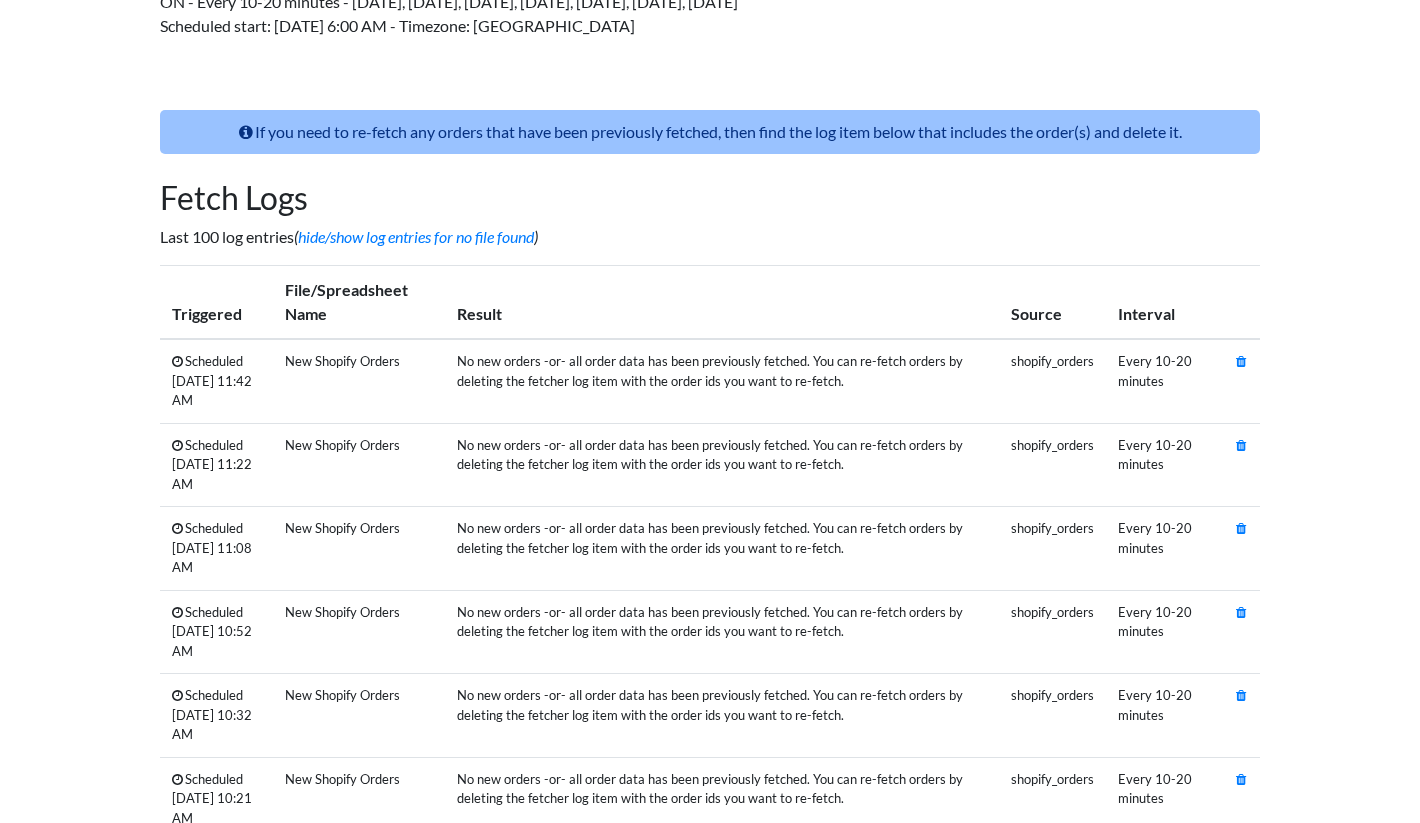 scroll, scrollTop: 451, scrollLeft: 0, axis: vertical 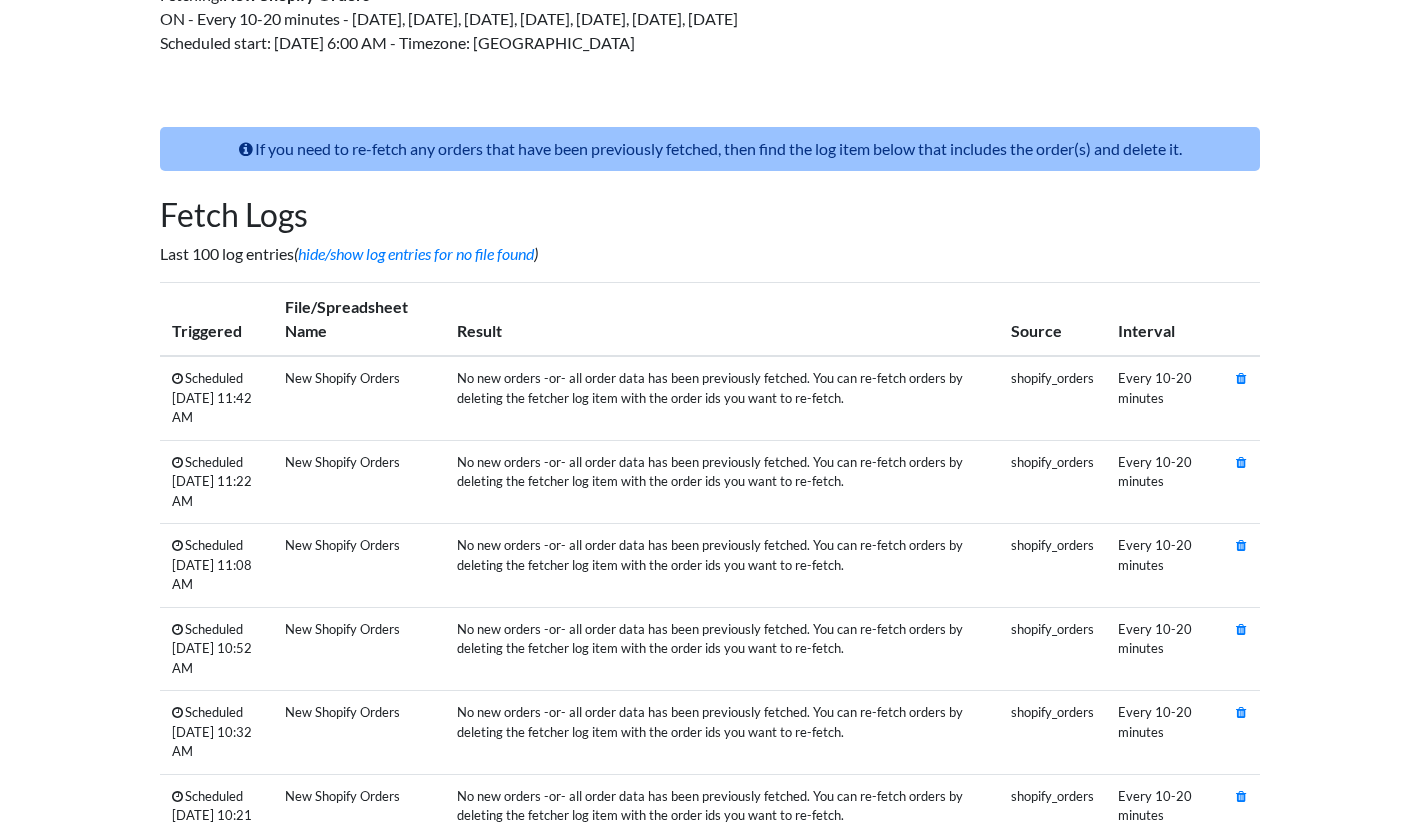 click on "No new orders -or- all order data has been previously fetched. You can re-fetch orders by deleting the fetcher log item with the order ids you want to re-fetch." at bounding box center (722, 398) 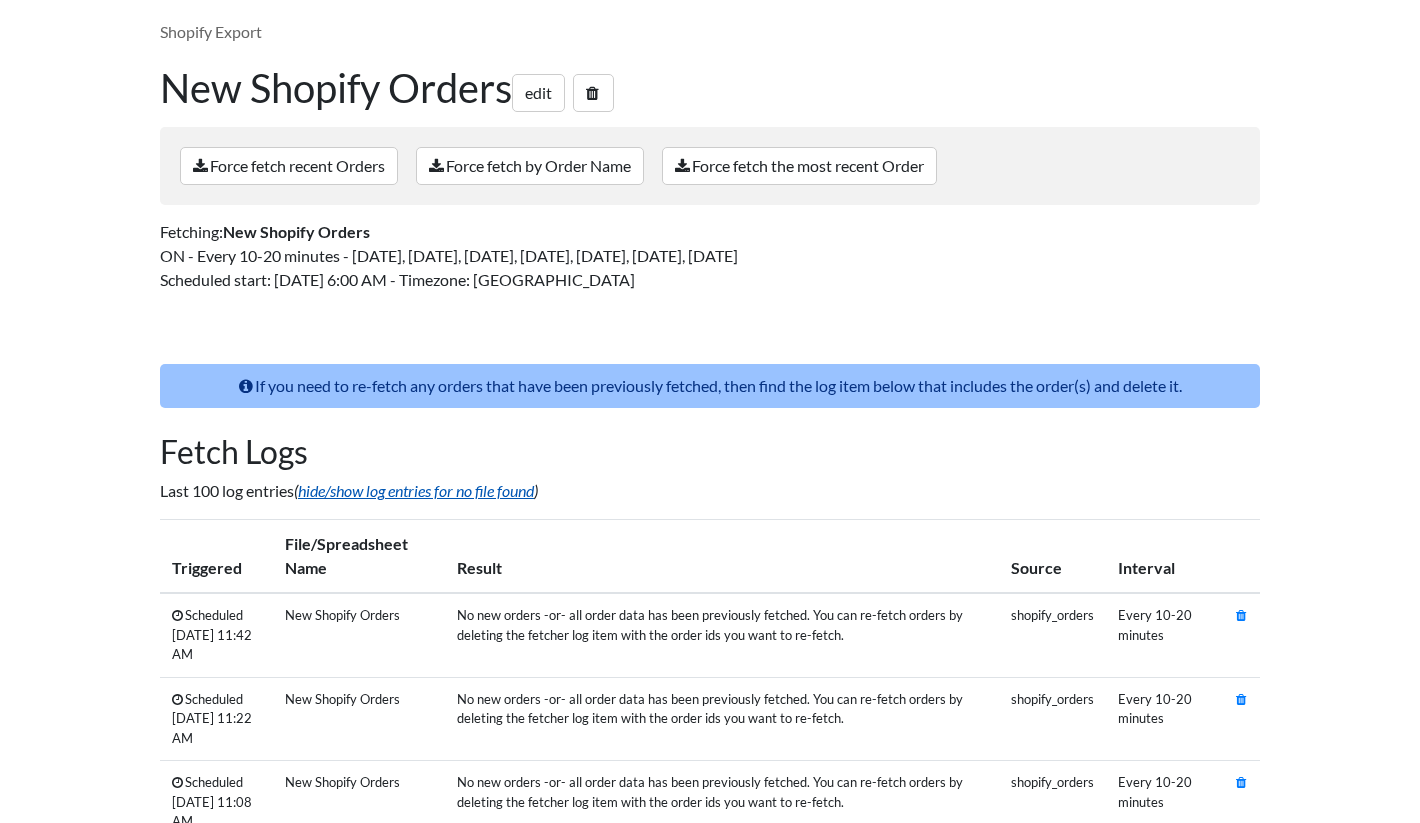 scroll, scrollTop: 213, scrollLeft: 0, axis: vertical 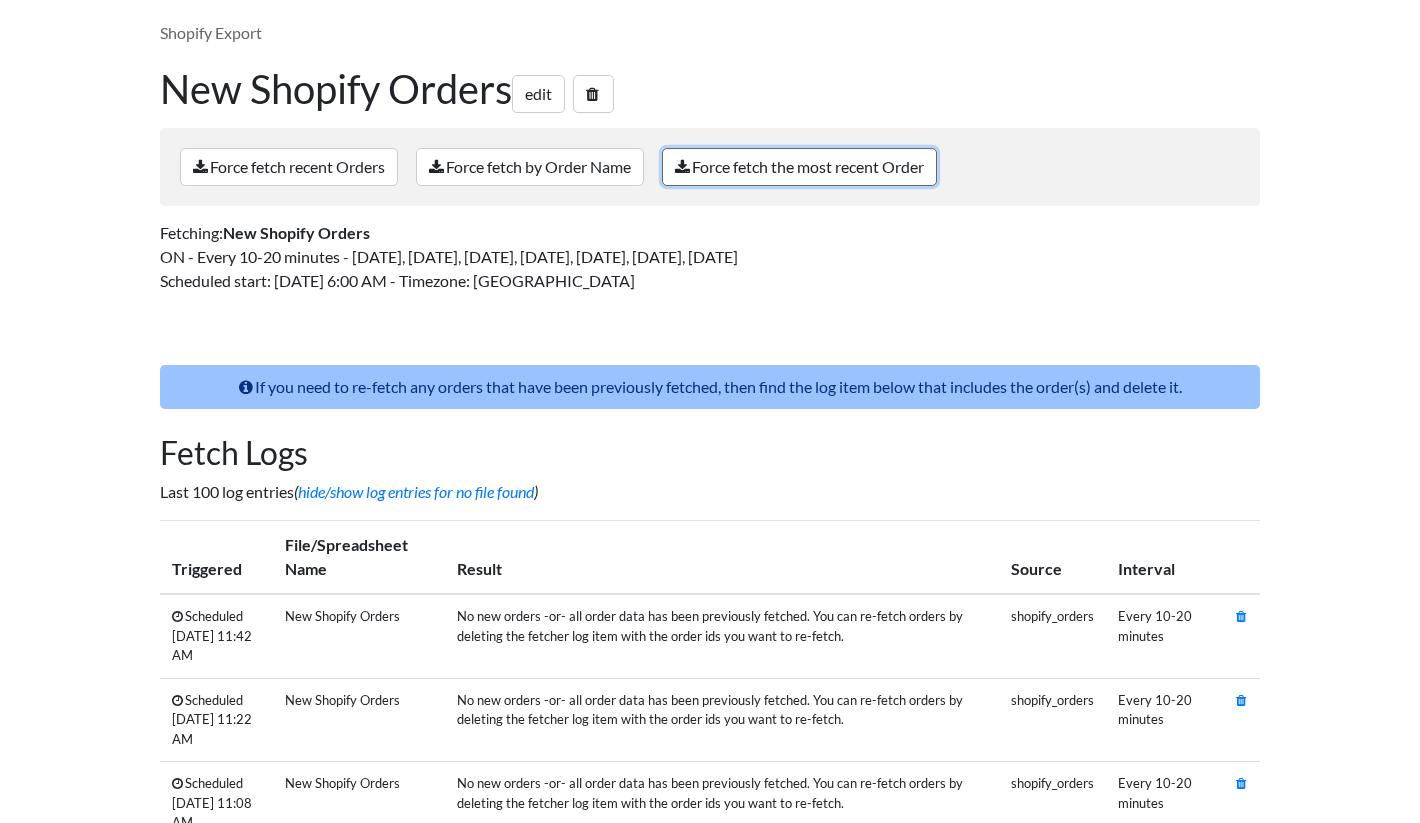 click on "Force fetch the most recent Order" at bounding box center [799, 167] 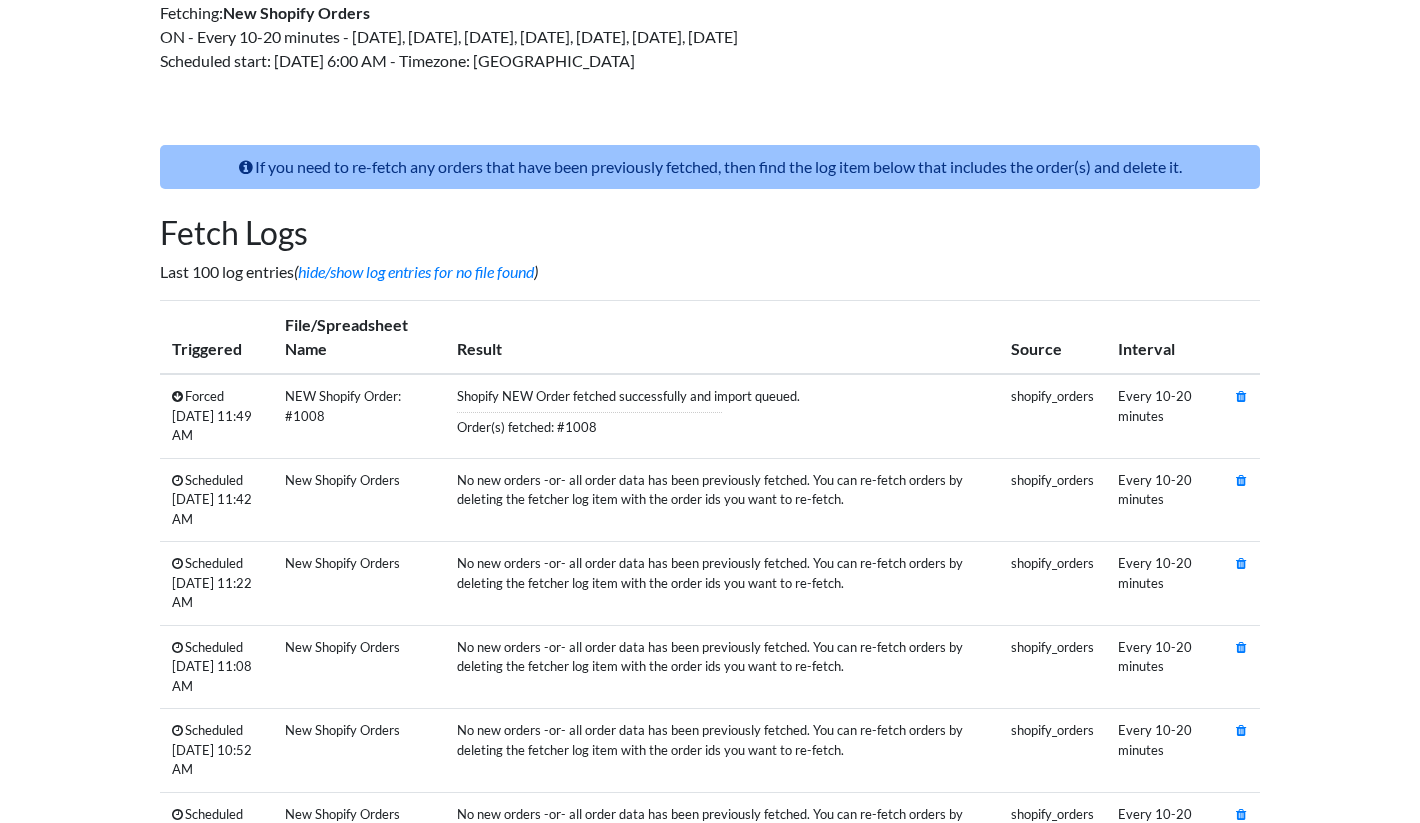 scroll, scrollTop: 0, scrollLeft: 0, axis: both 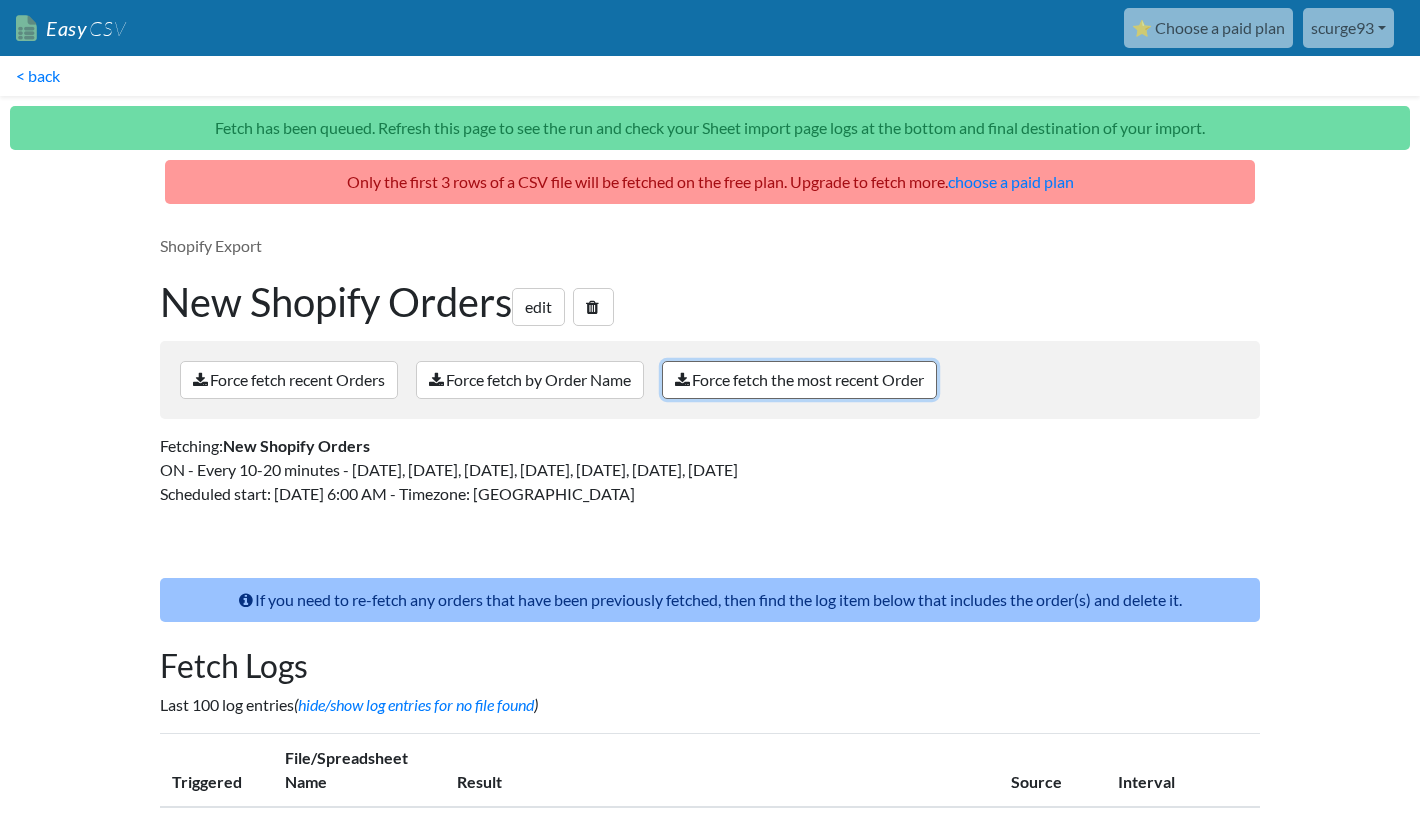 click on "Force fetch the most recent Order" at bounding box center (799, 380) 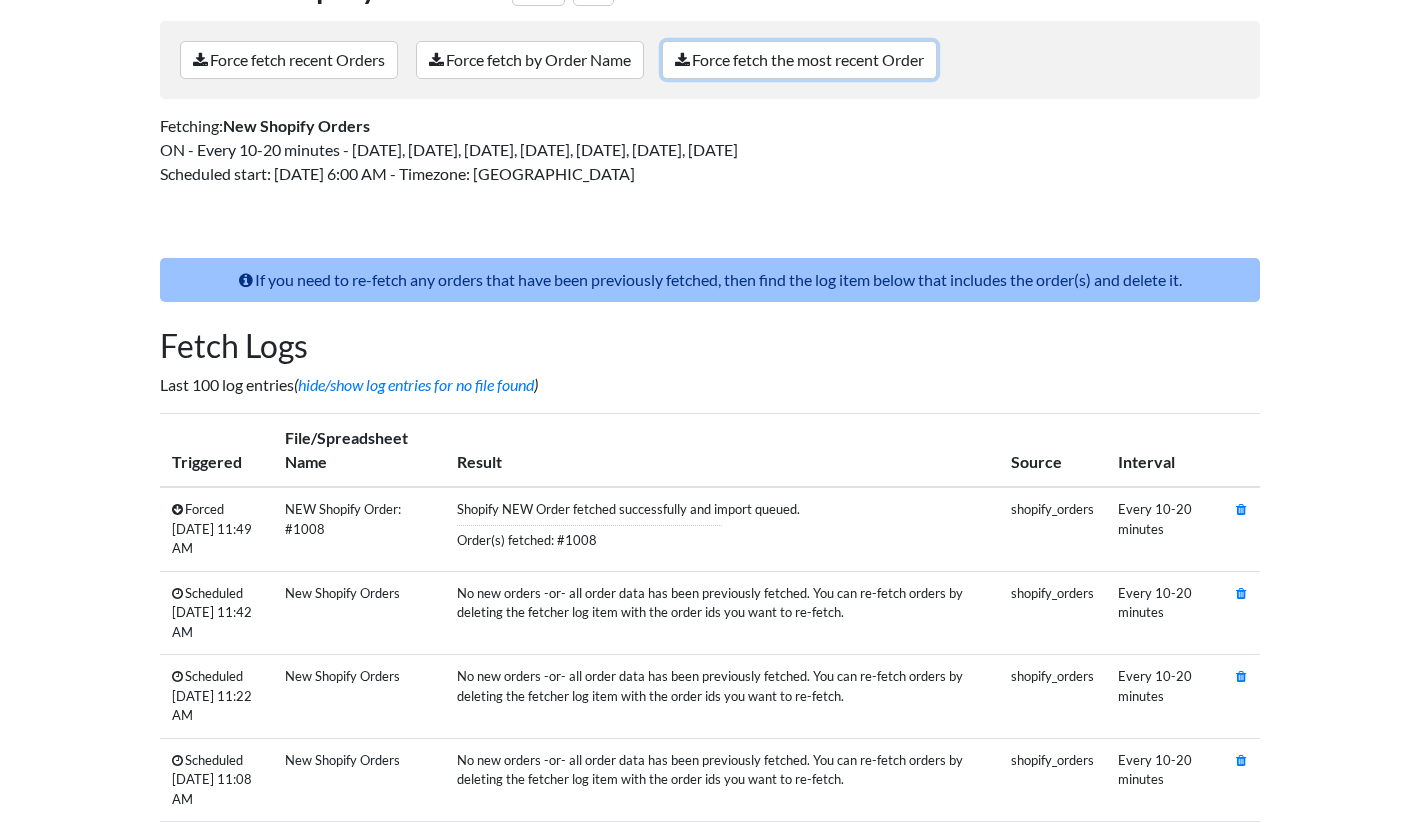 scroll, scrollTop: 321, scrollLeft: 0, axis: vertical 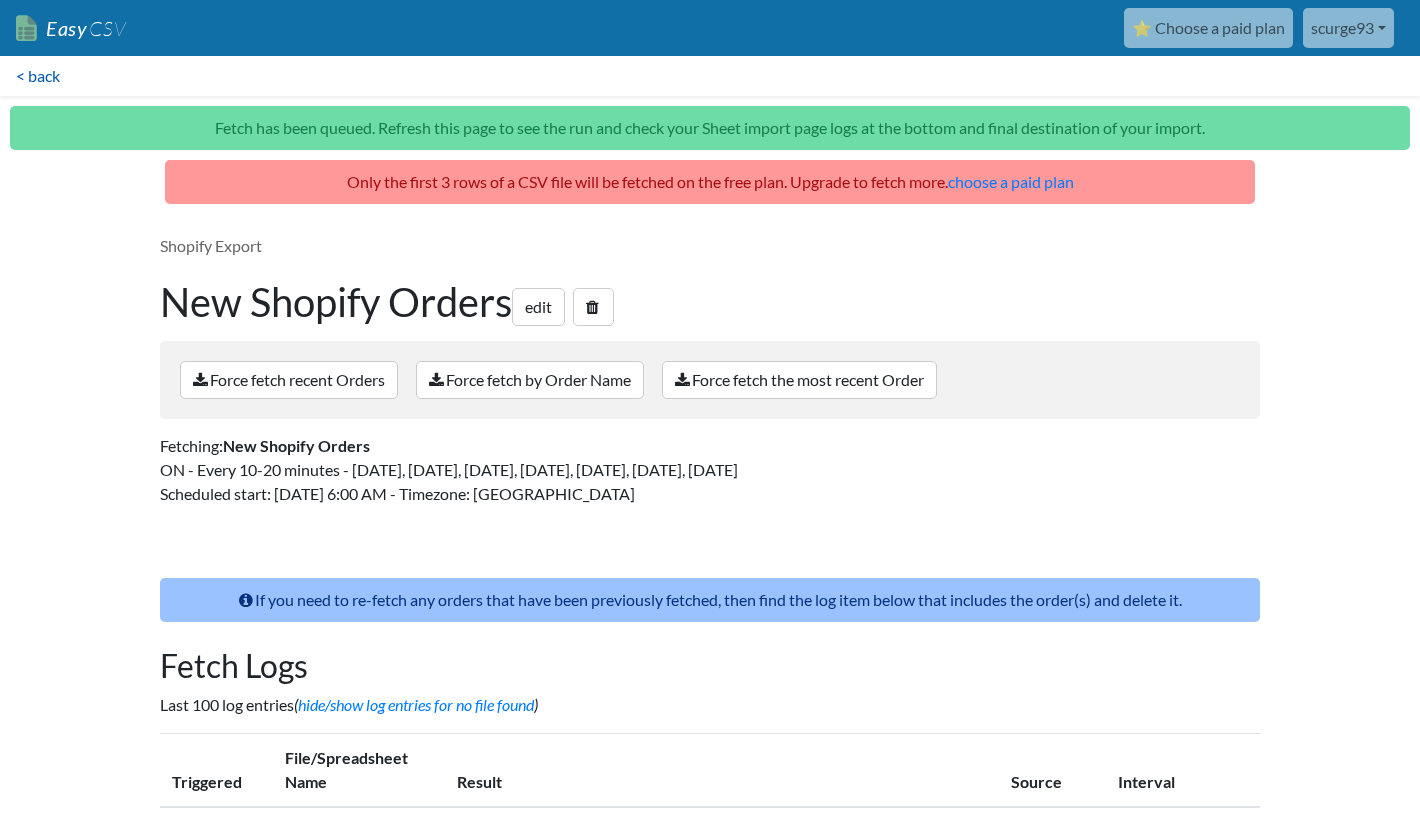 click on "< back" at bounding box center (38, 76) 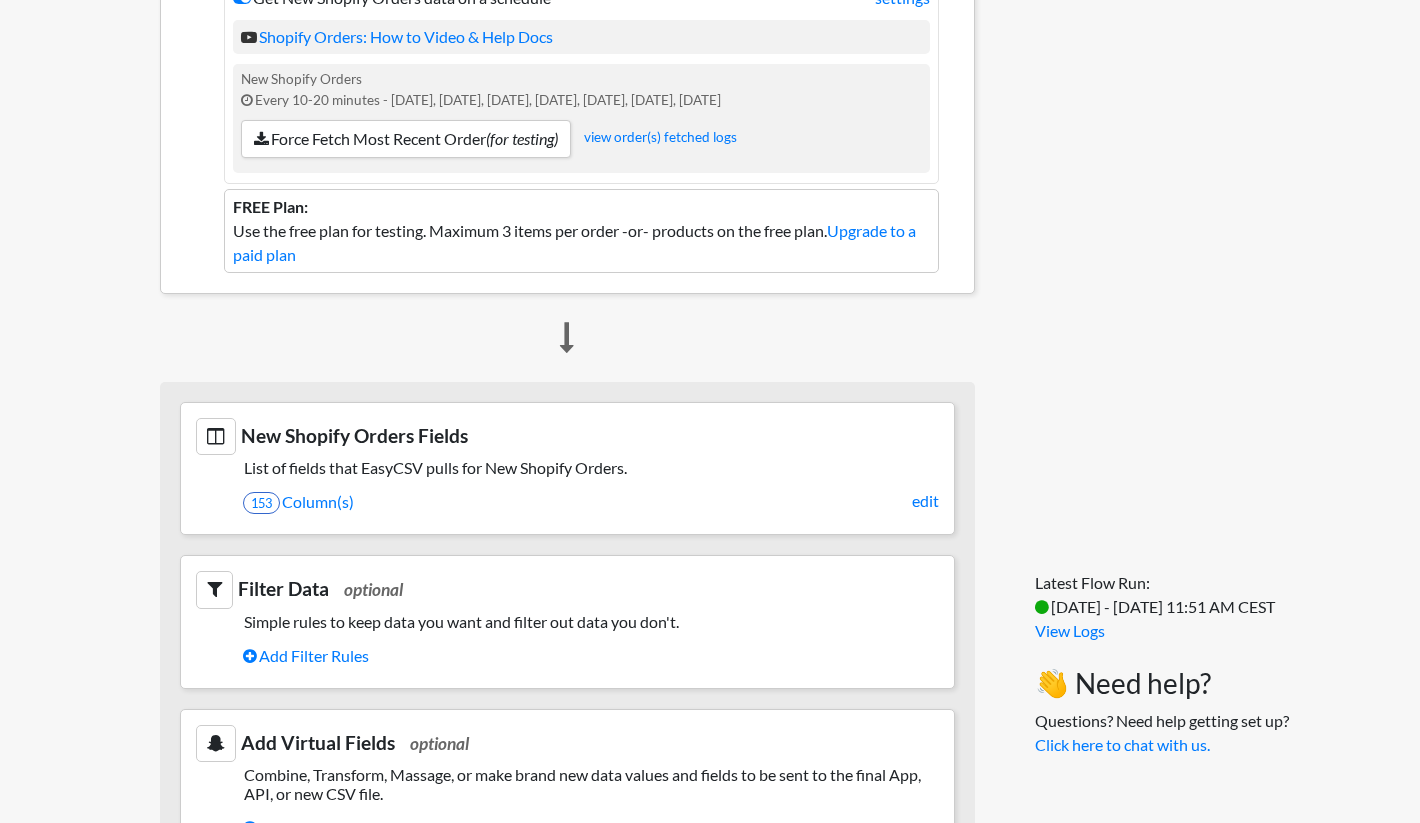 scroll, scrollTop: 629, scrollLeft: 0, axis: vertical 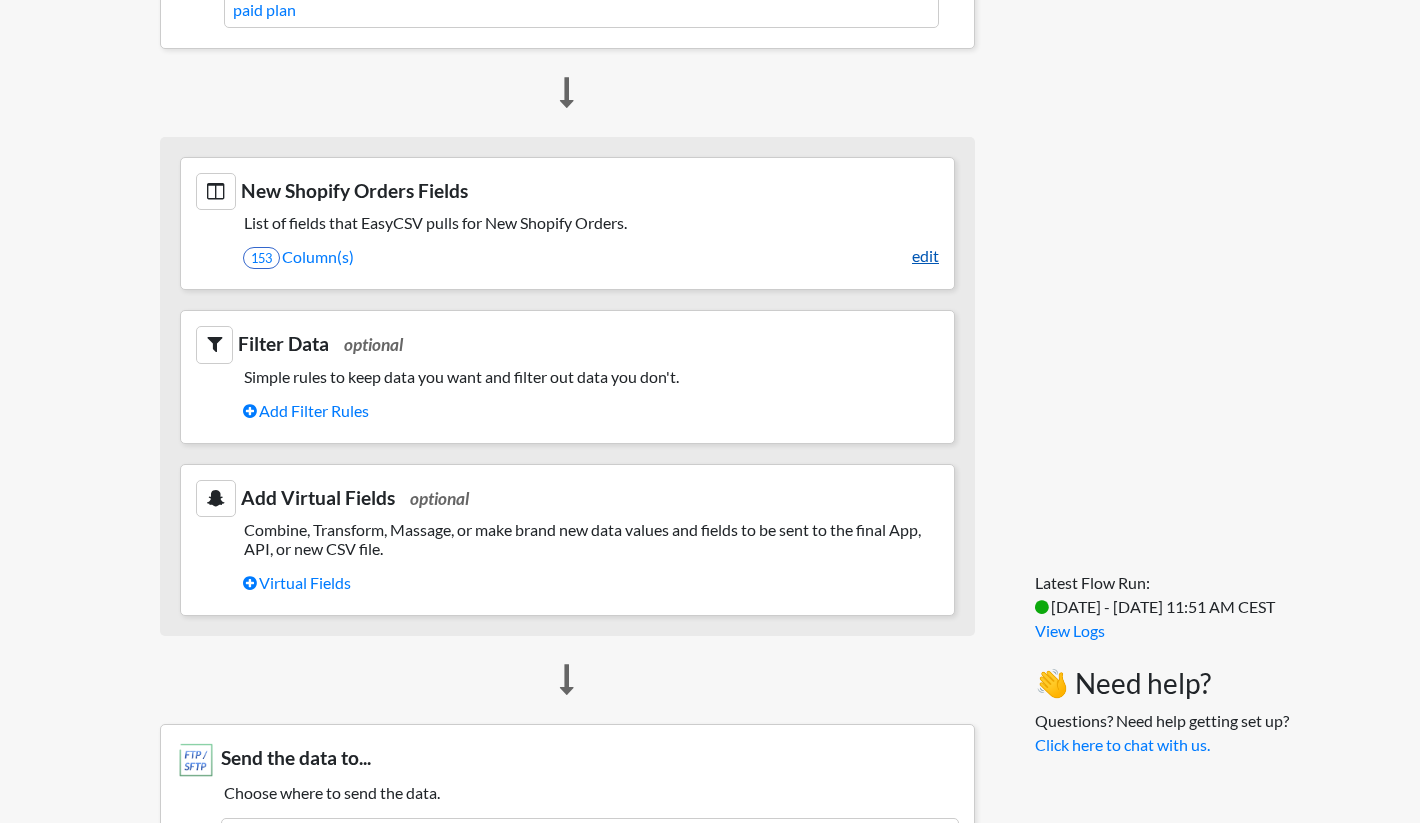 click on "edit" at bounding box center [925, 256] 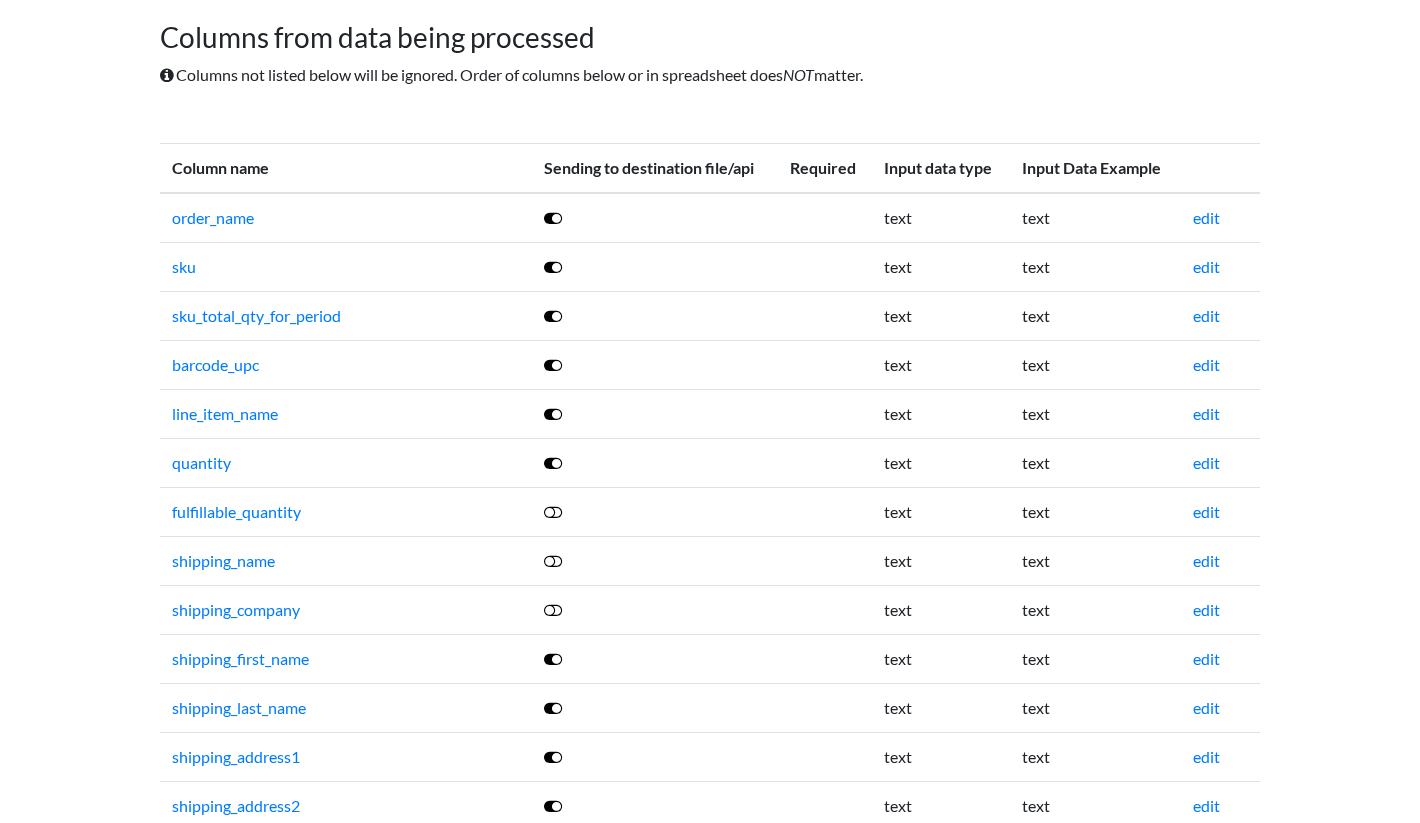 scroll, scrollTop: 126, scrollLeft: 0, axis: vertical 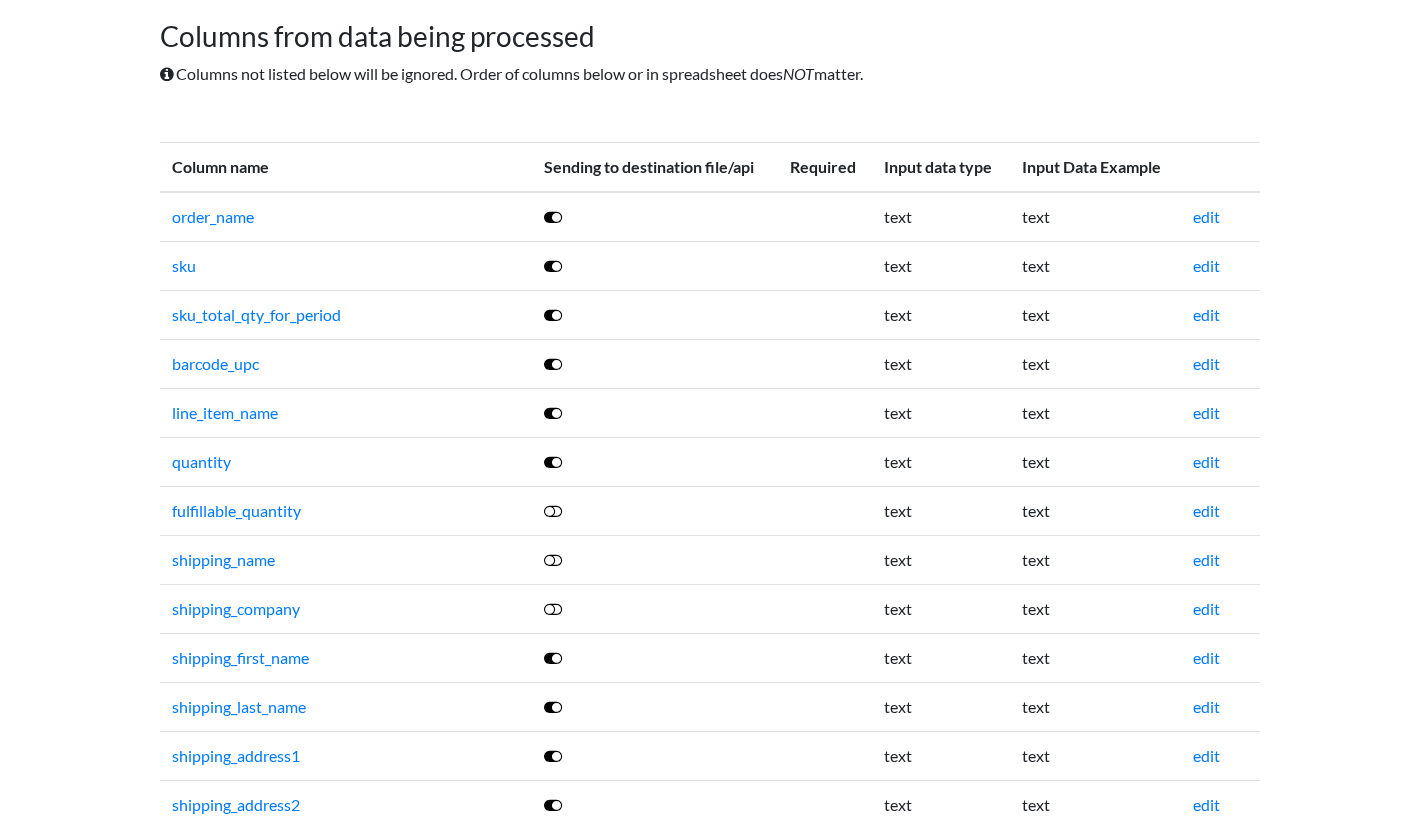 click on "Columns from data being processed
Columns not listed below will be ignored. Order of columns below or in spreadsheet does  NOT  matter." at bounding box center (710, 51) 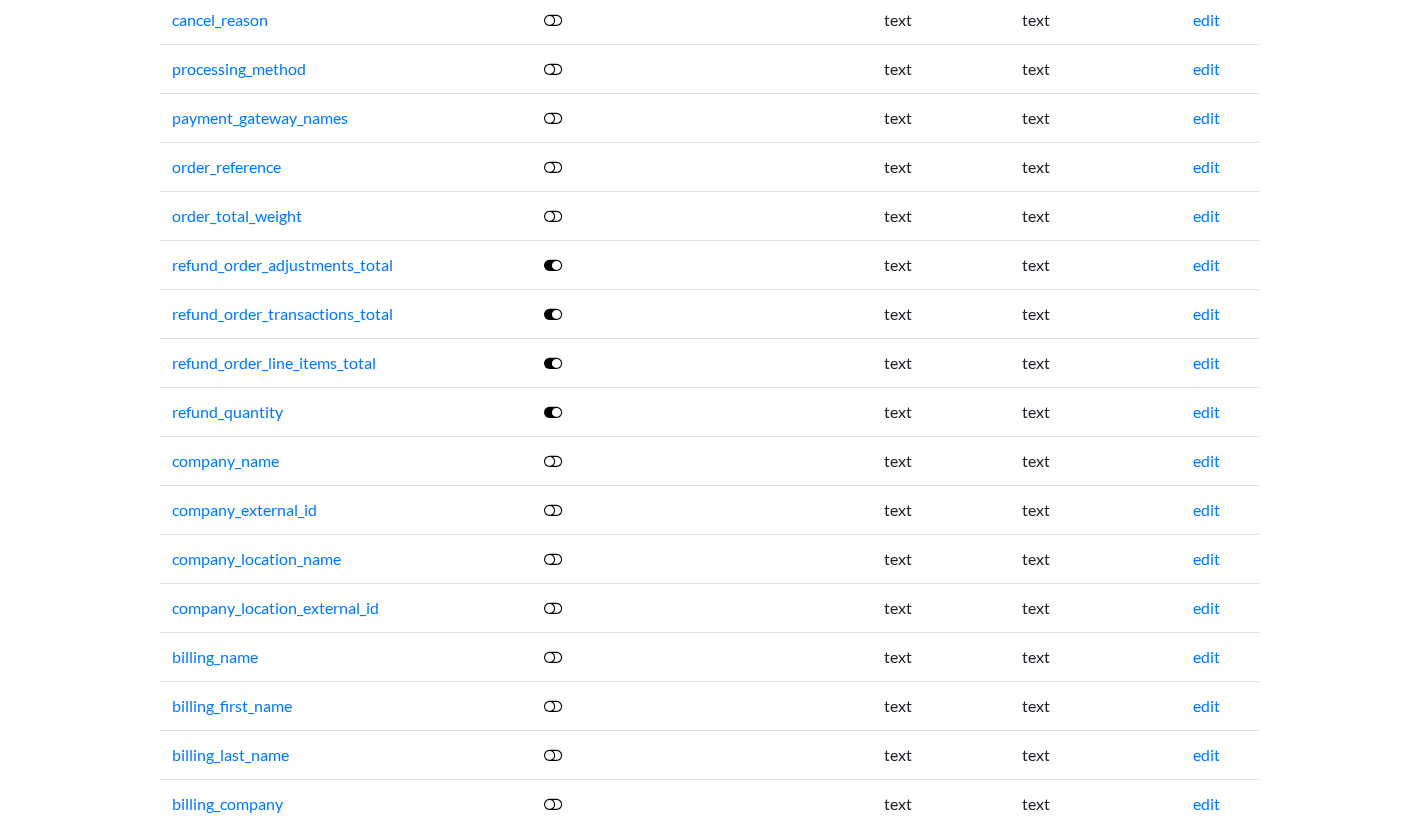 scroll, scrollTop: 176, scrollLeft: 0, axis: vertical 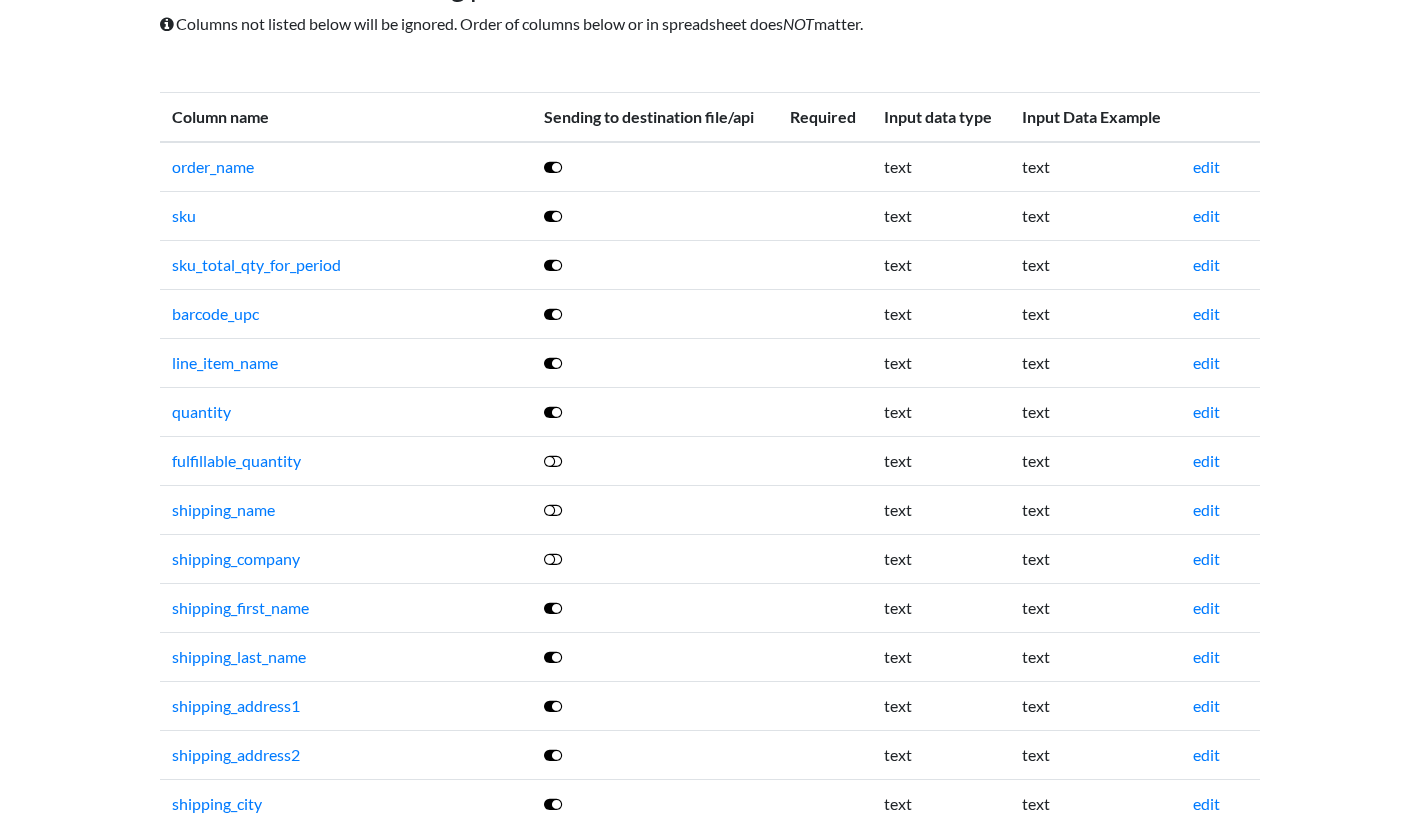click at bounding box center [553, 461] 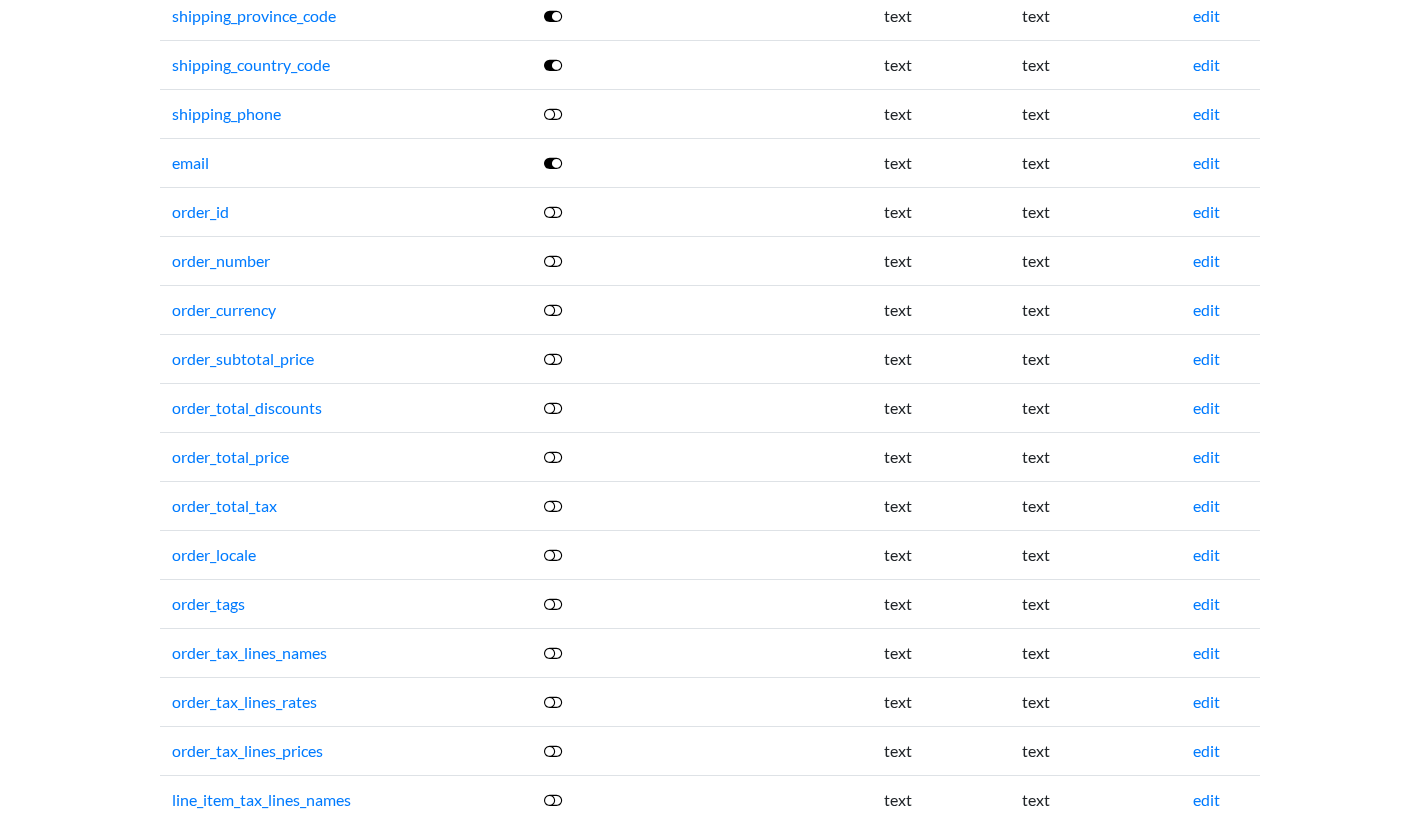 scroll, scrollTop: 1069, scrollLeft: 0, axis: vertical 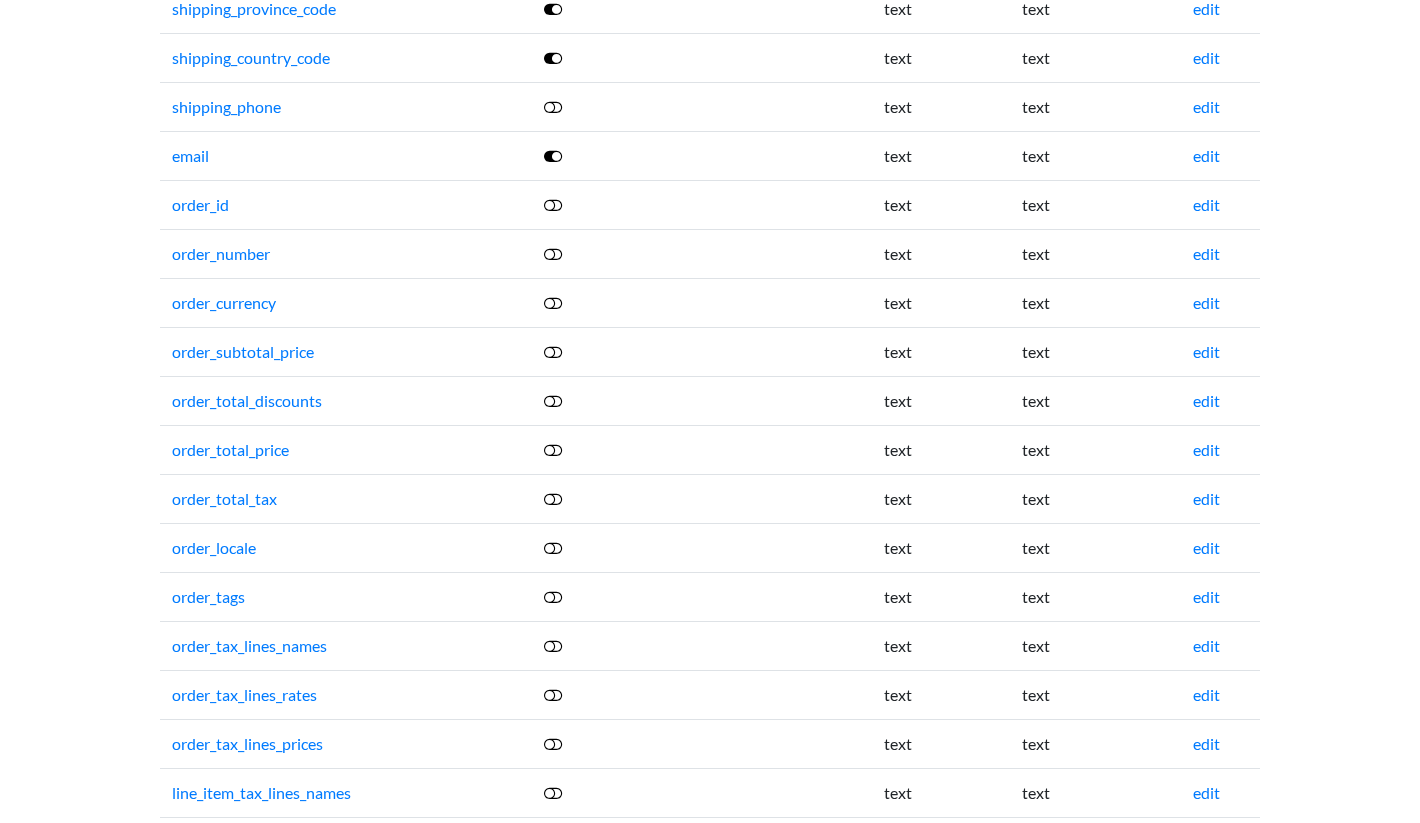 click at bounding box center (553, 450) 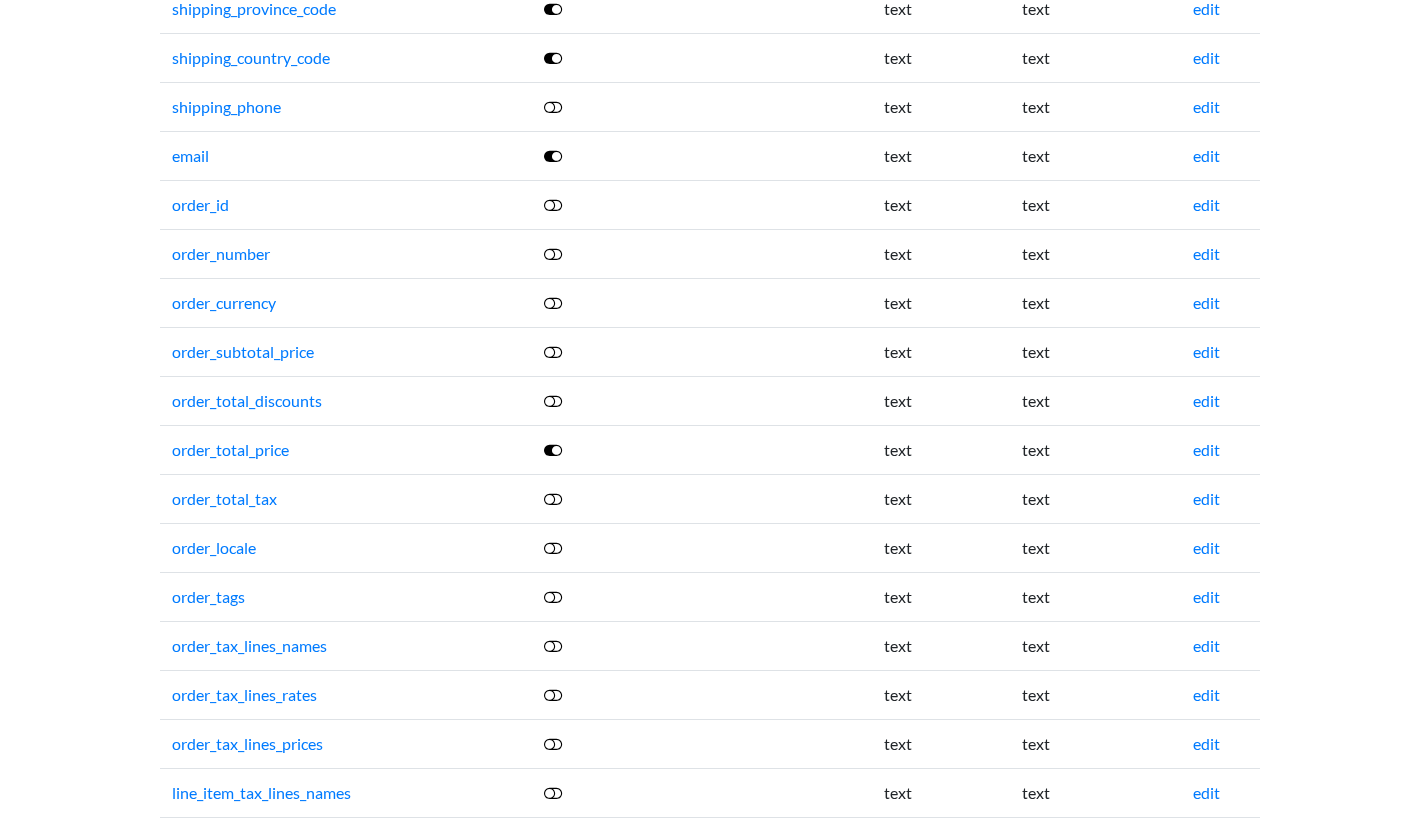 click at bounding box center (553, 401) 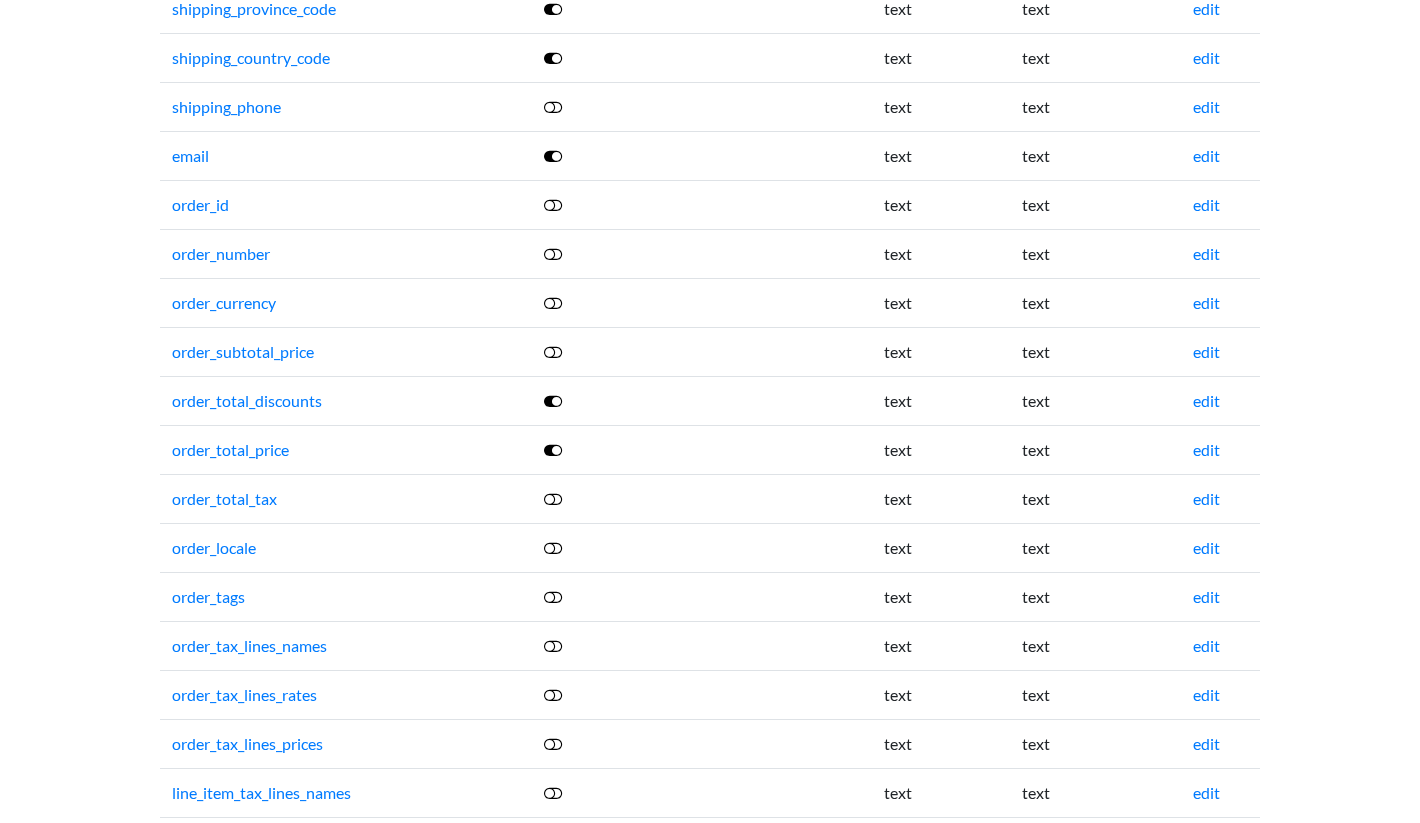 click at bounding box center (553, 352) 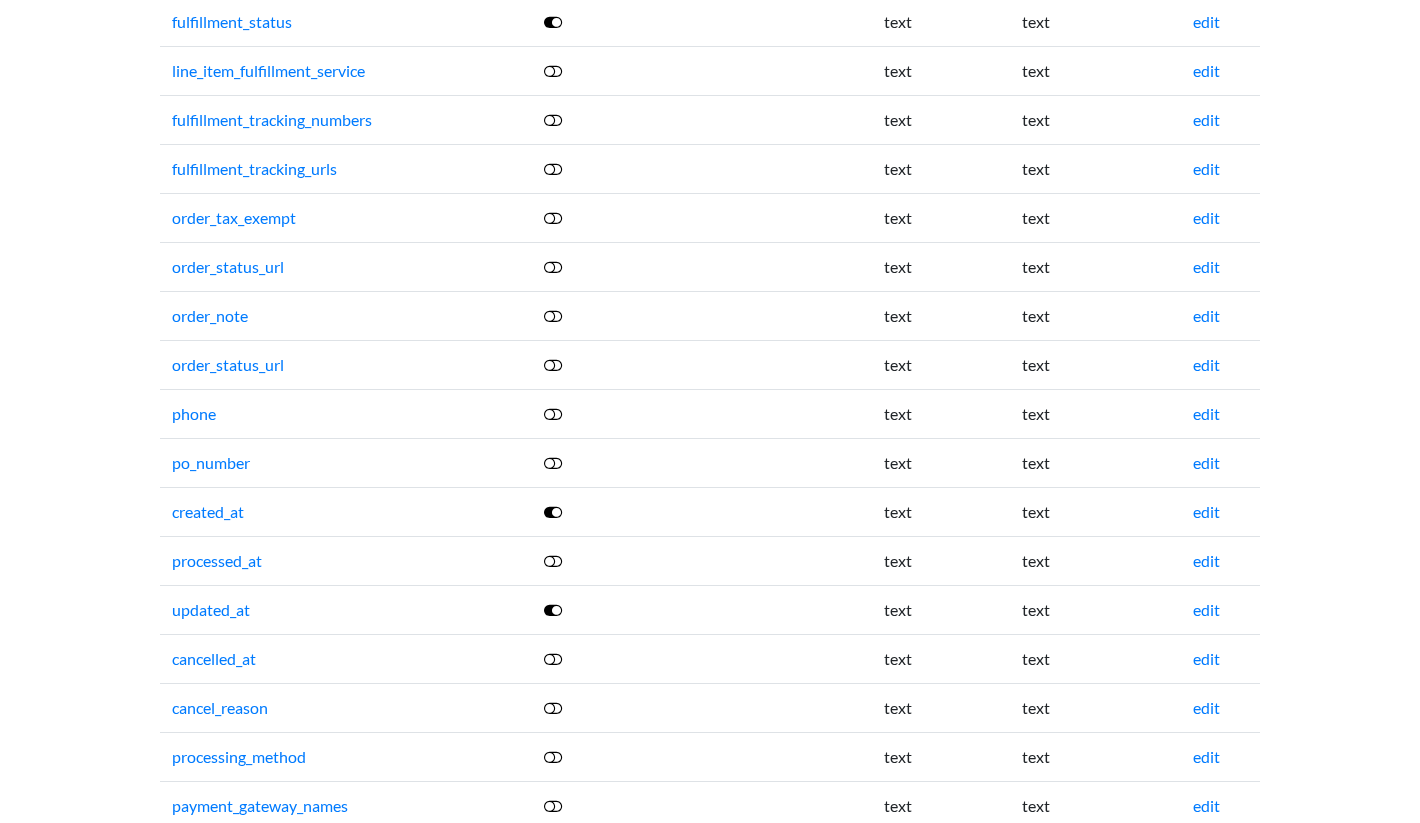 scroll, scrollTop: 2337, scrollLeft: 0, axis: vertical 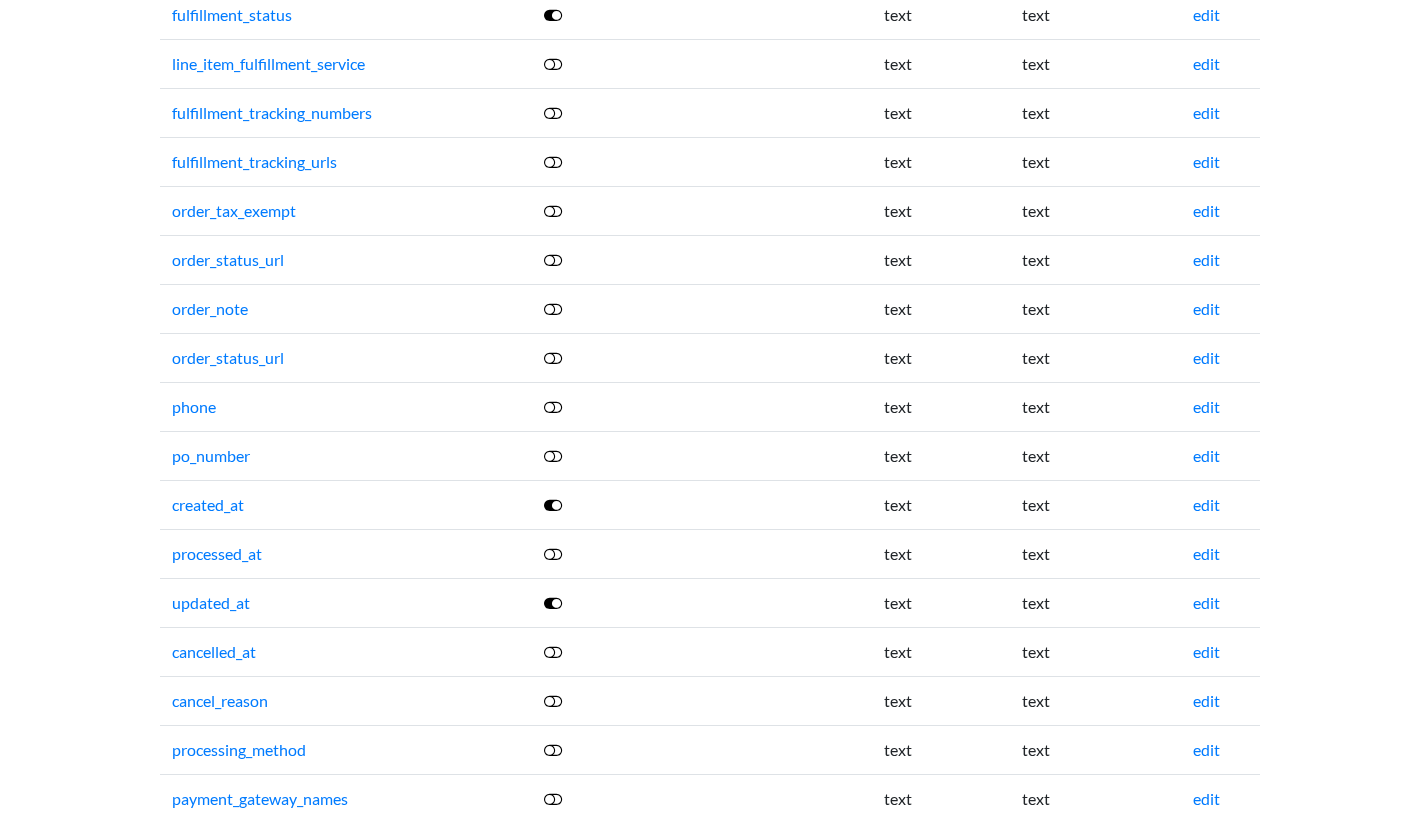 click at bounding box center (553, 554) 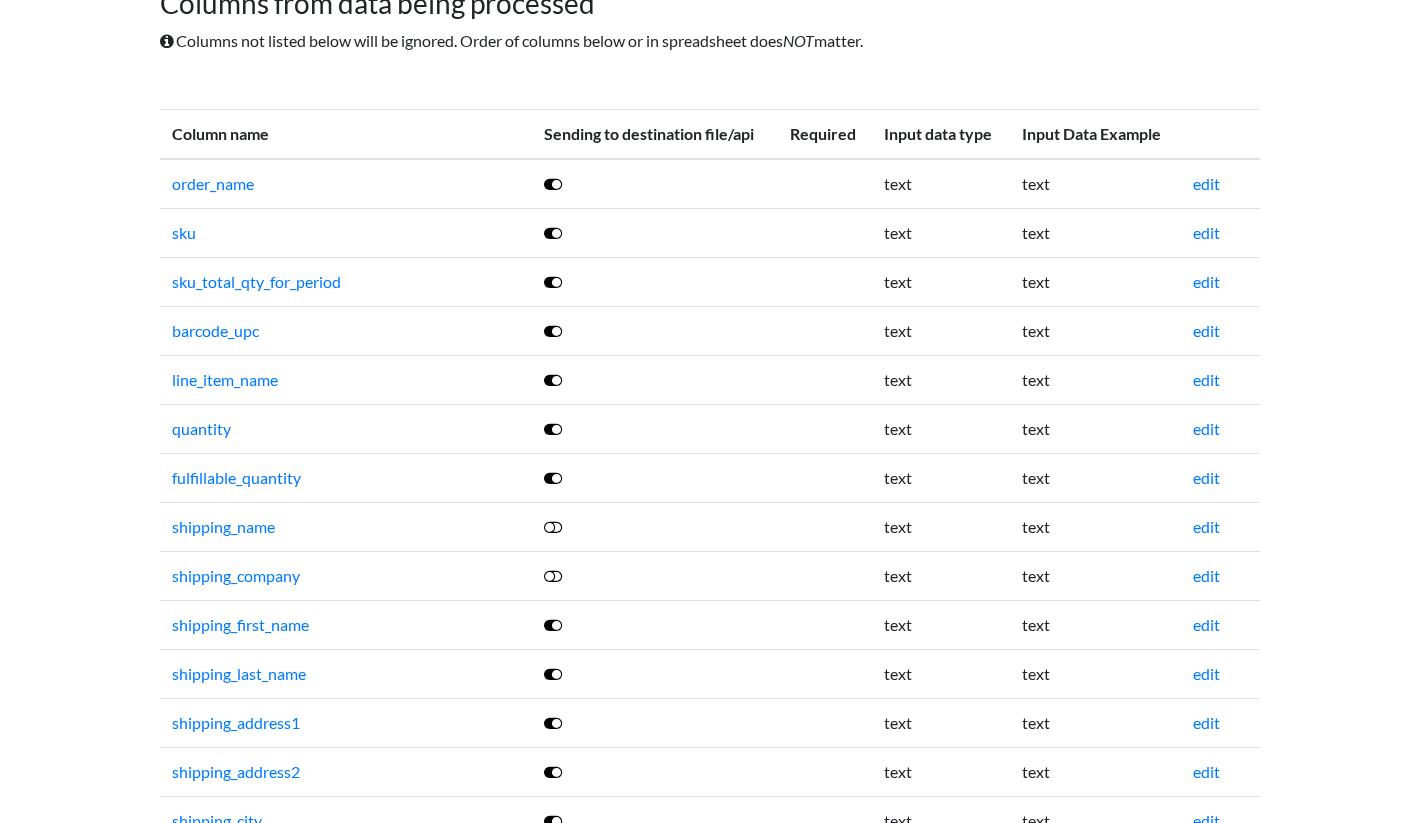 scroll, scrollTop: 161, scrollLeft: 0, axis: vertical 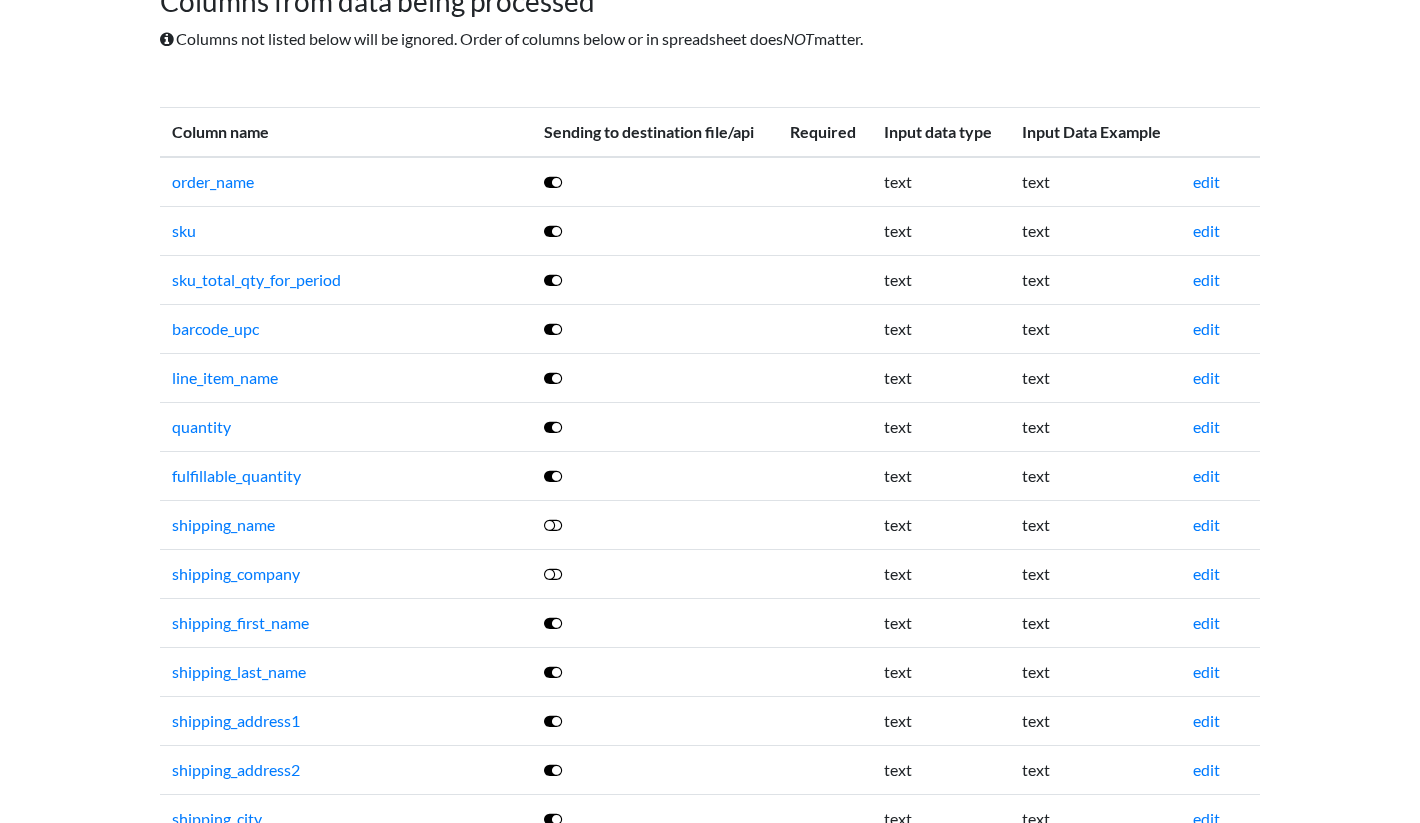 click on "Easy CSV
⭐ Choose a paid plan
scurge93
Scurge93
All Flows
All CSV Generators
Business & Plan Info
Manage Users
My Account
Connected Apps
Connect Salesforce
Connect Pipedrive
Connect Zapier
Shopify Connected
How Shopify Works
Connect Dropbox
Connect Box.net
Connect Microsoft OneDrive
Connect Xero
Connect Notion
Connect Trello
Connect Asana
Help Documentation
Chat with Support
Email Support" at bounding box center [710, 3764] 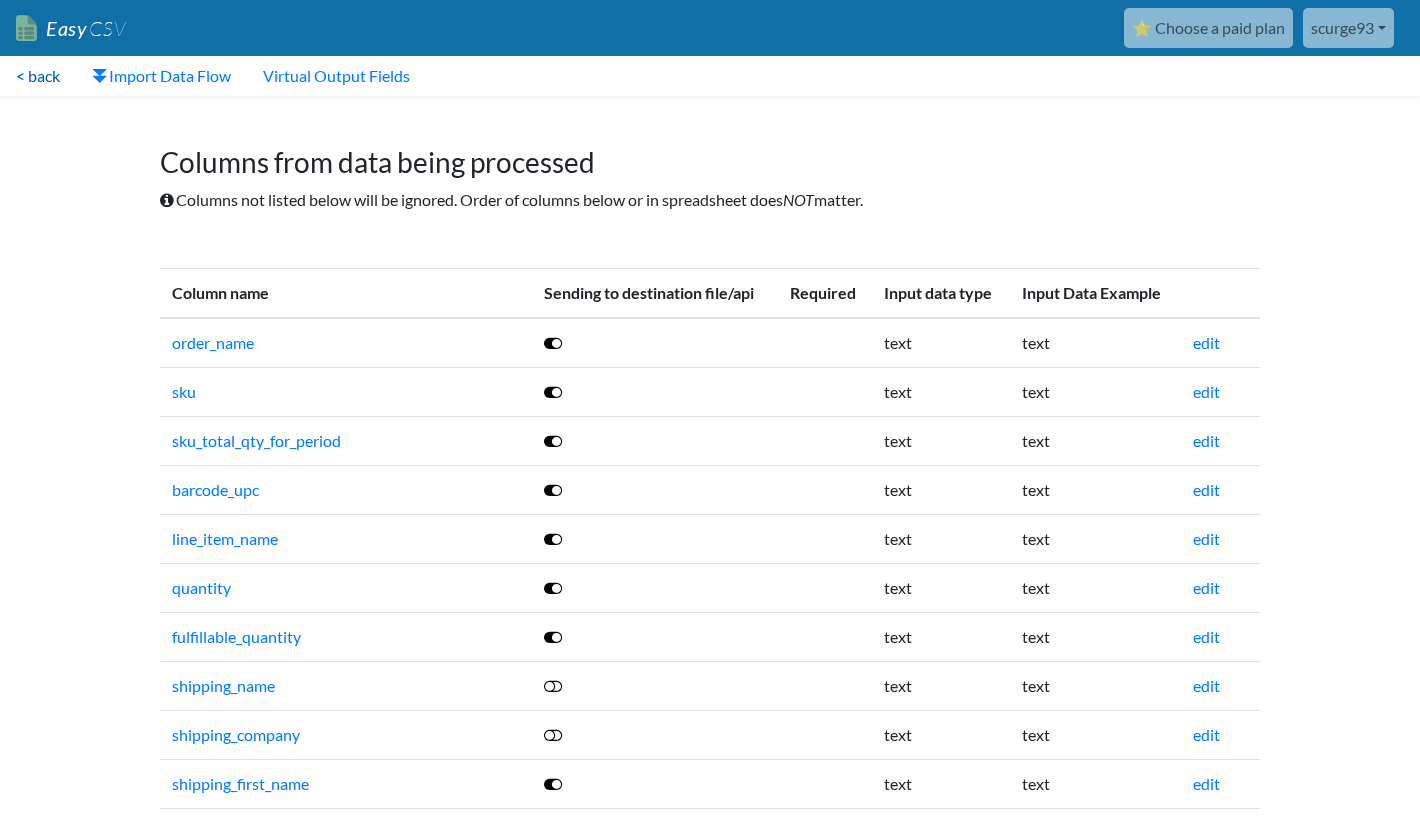 click on "< back" at bounding box center (38, 76) 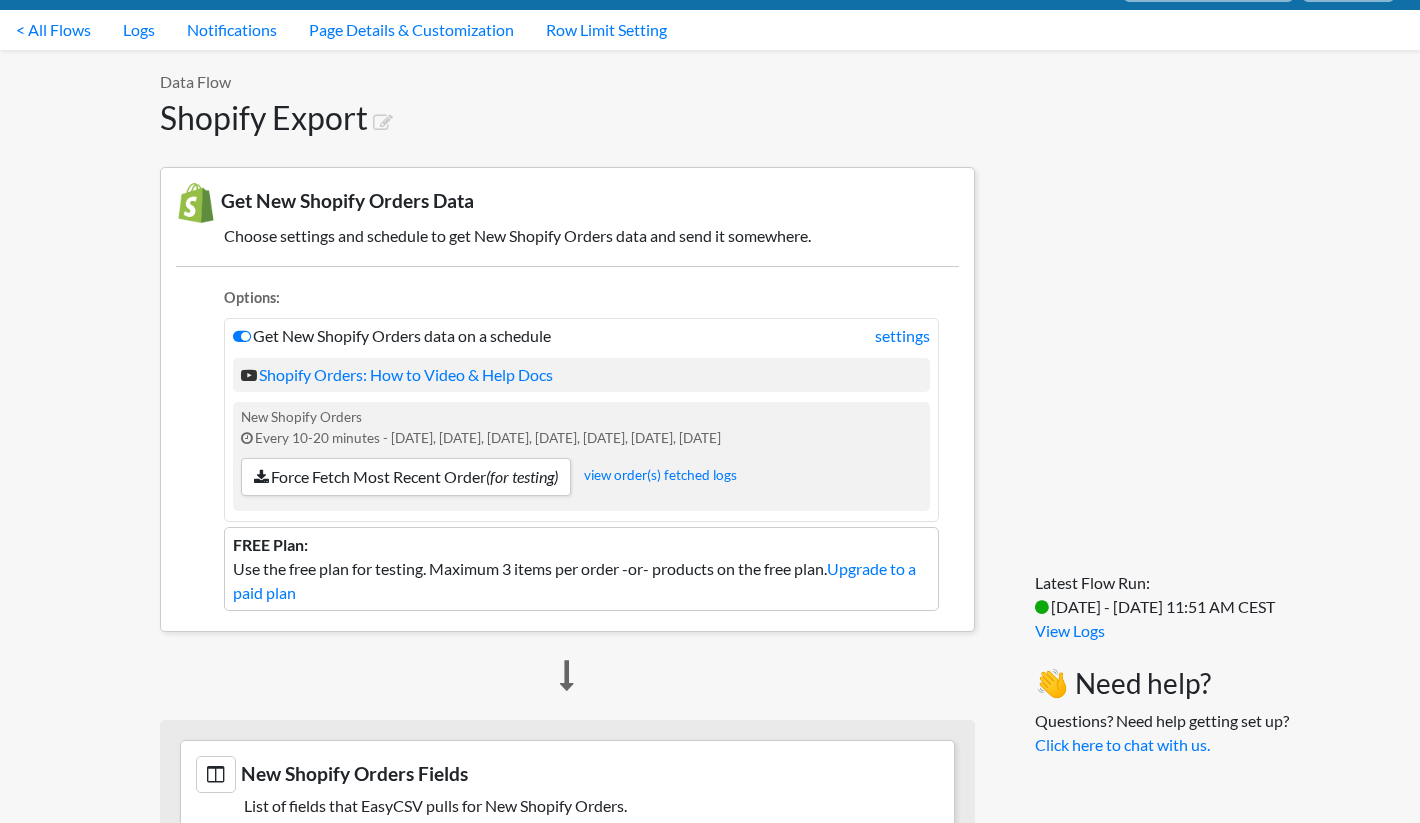 scroll, scrollTop: 45, scrollLeft: 0, axis: vertical 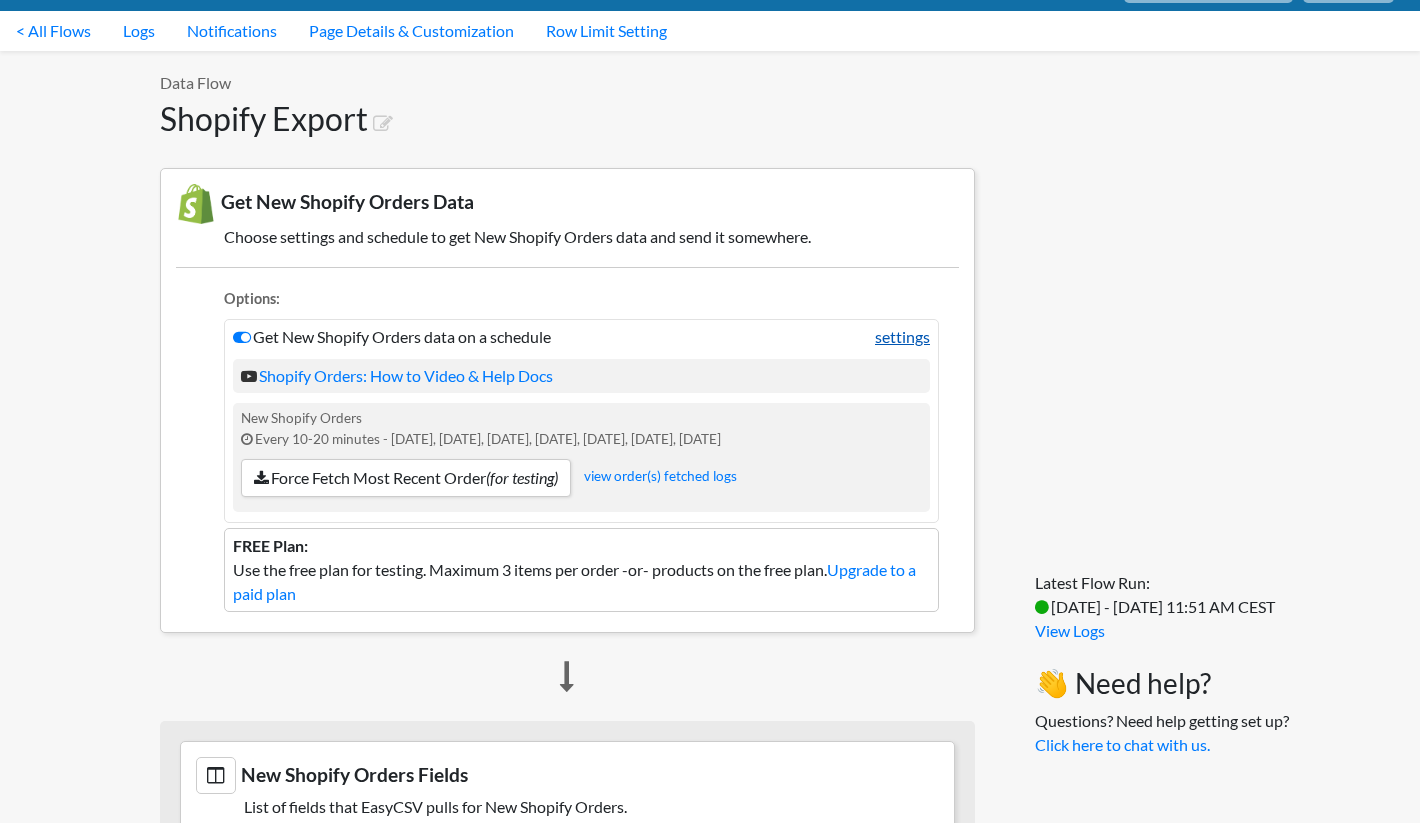 click on "settings" at bounding box center [902, 337] 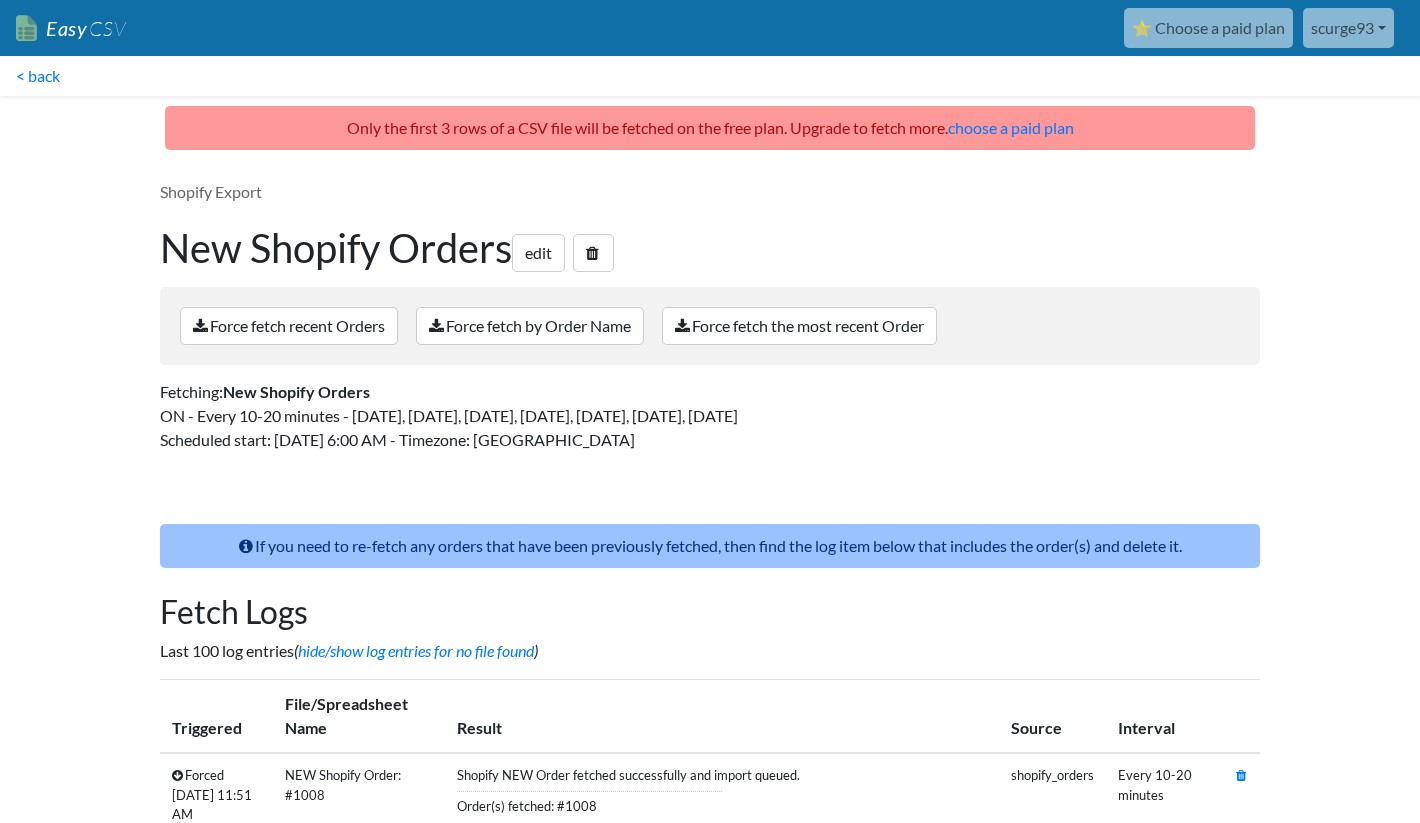 scroll, scrollTop: 0, scrollLeft: 0, axis: both 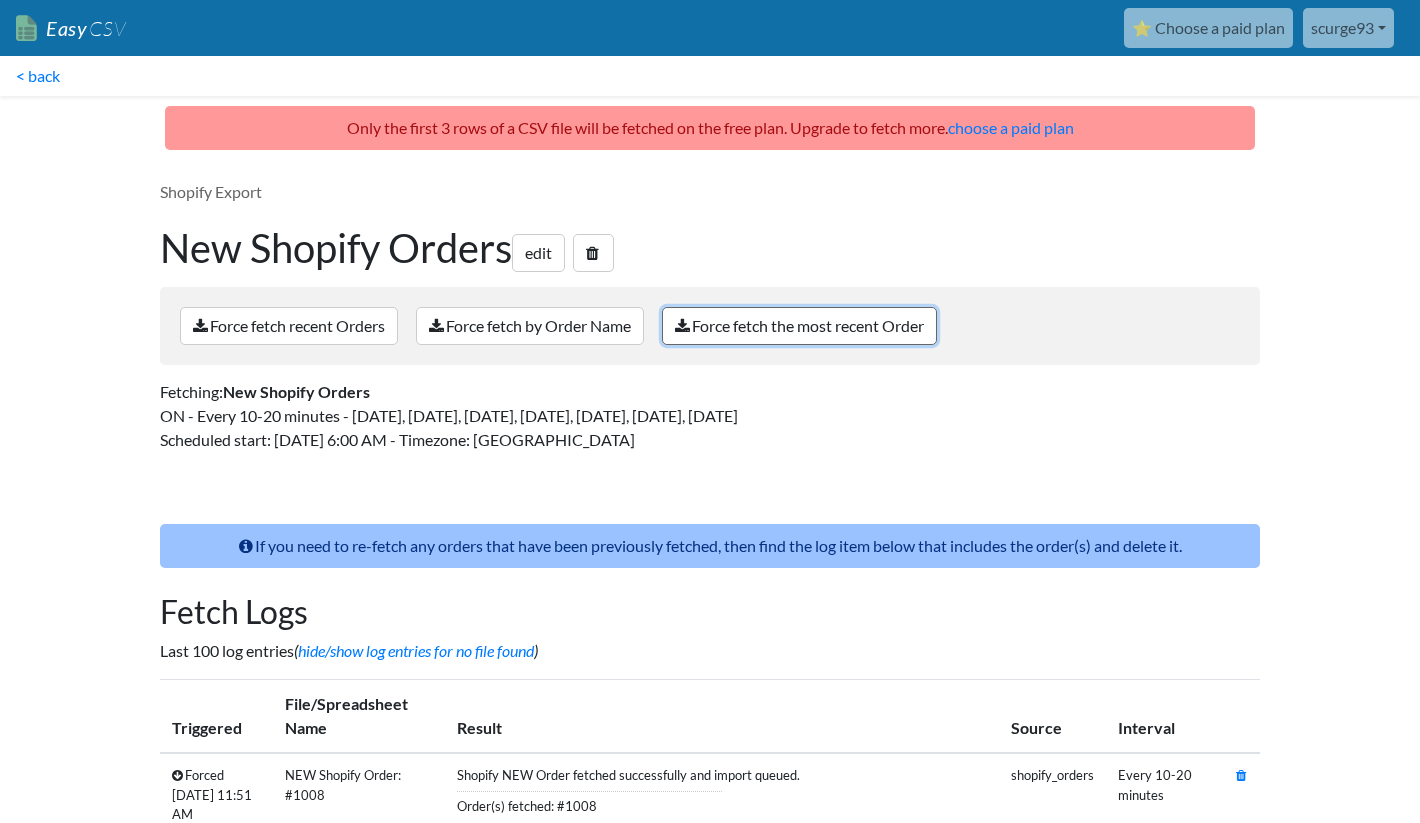 click on "Force fetch the most recent Order" at bounding box center [799, 326] 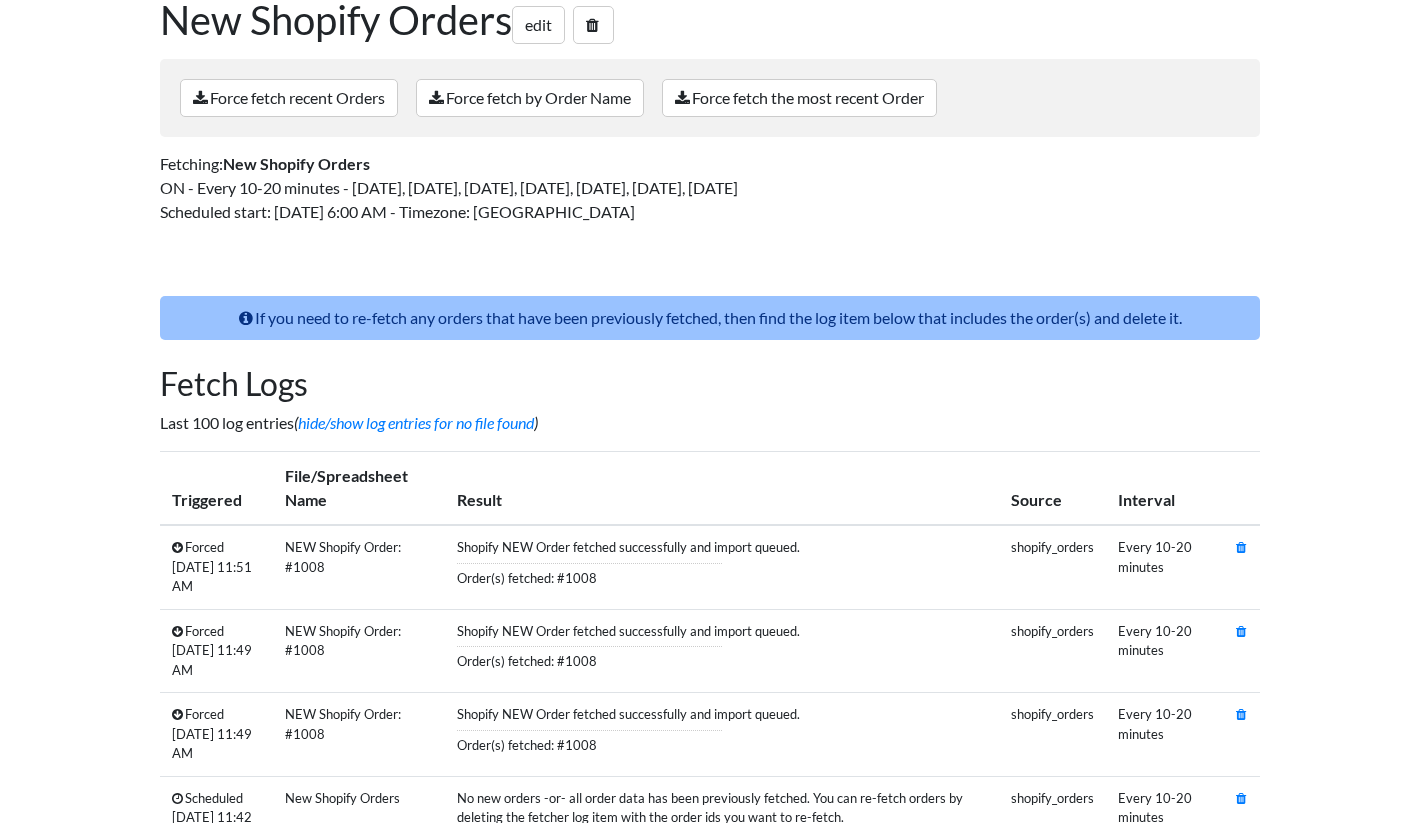 scroll, scrollTop: 0, scrollLeft: 0, axis: both 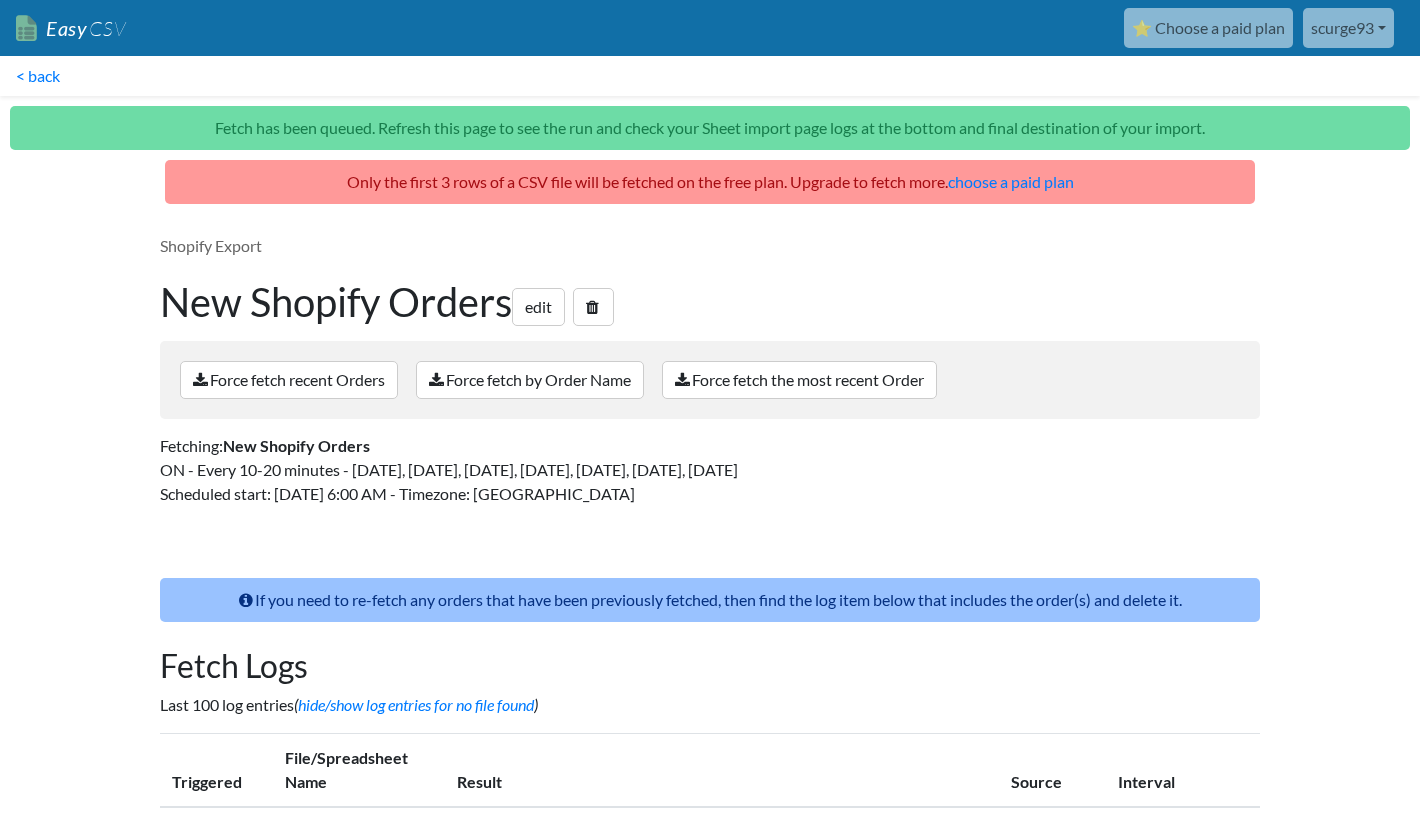 click on "Shopify Export" at bounding box center [710, 246] 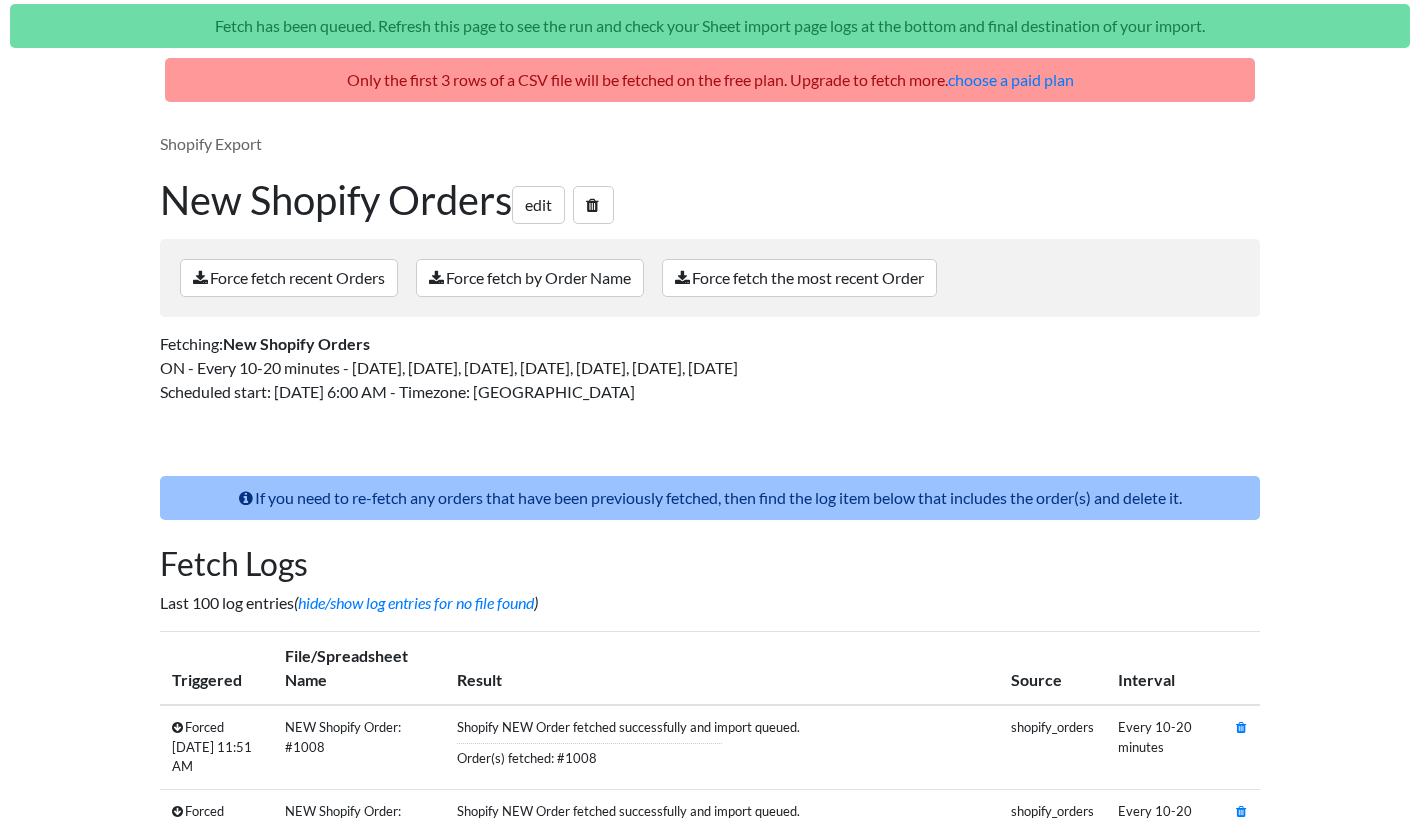 scroll, scrollTop: 0, scrollLeft: 0, axis: both 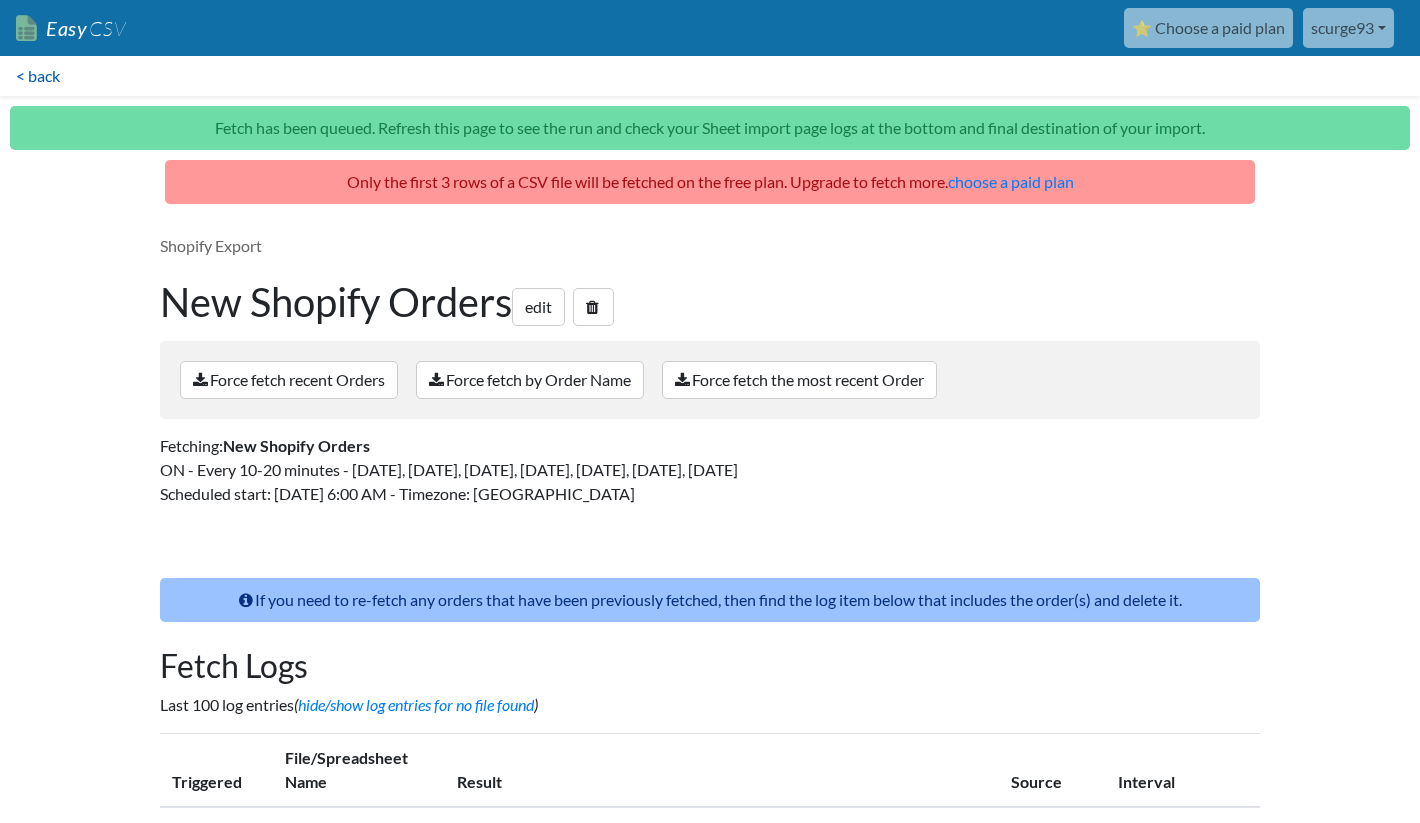 click on "< back" at bounding box center [38, 76] 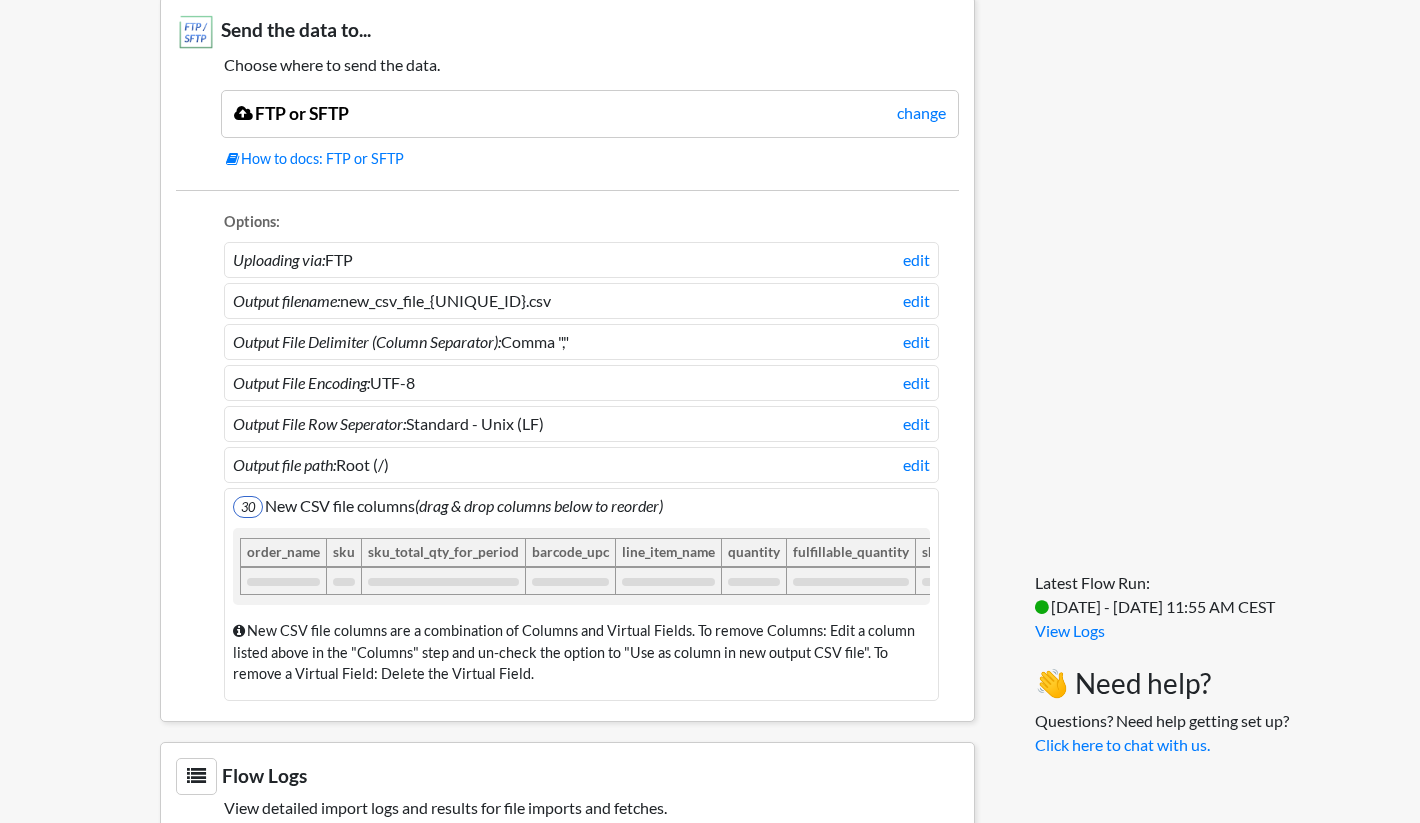 scroll, scrollTop: 1335, scrollLeft: 0, axis: vertical 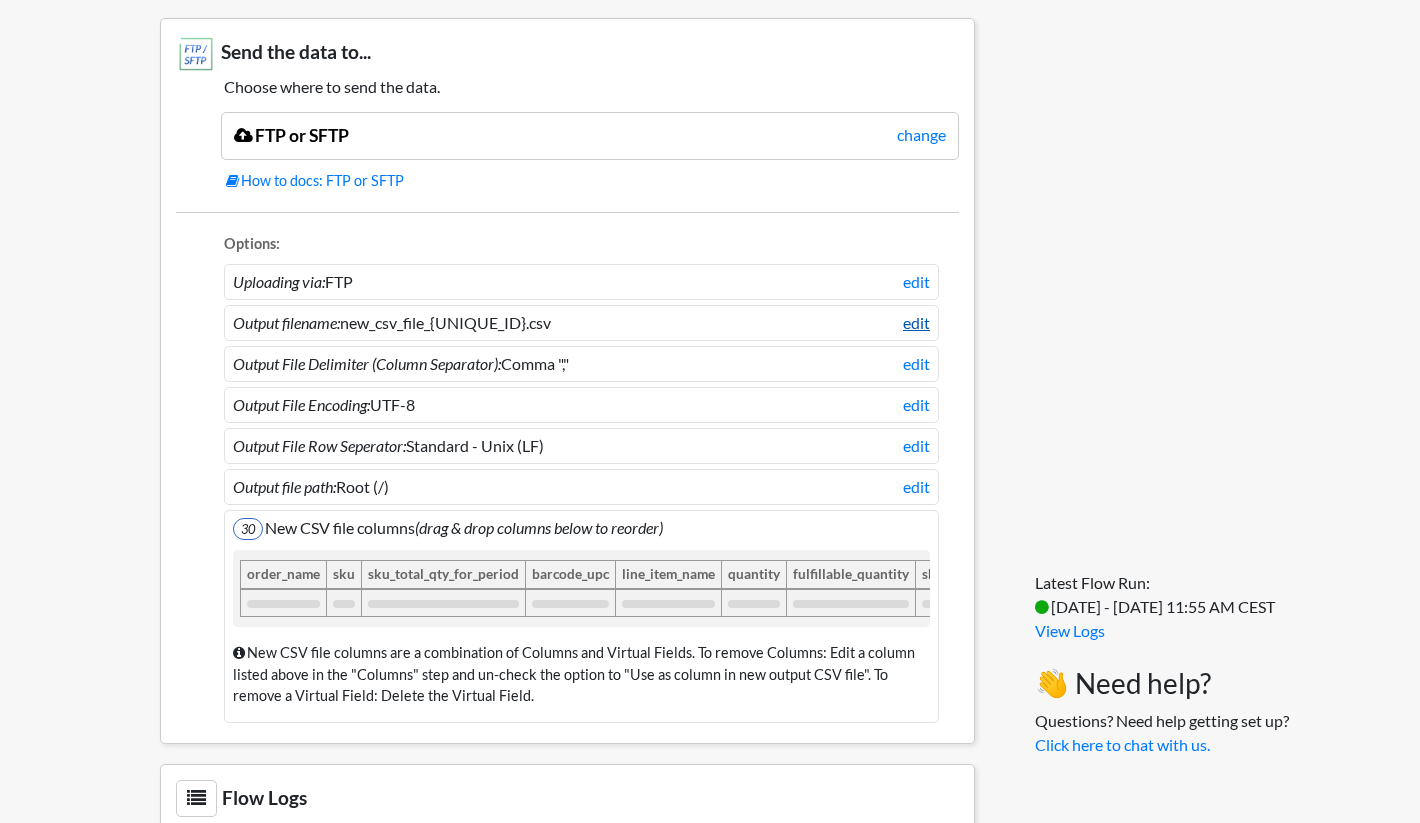 click on "edit" at bounding box center (916, 323) 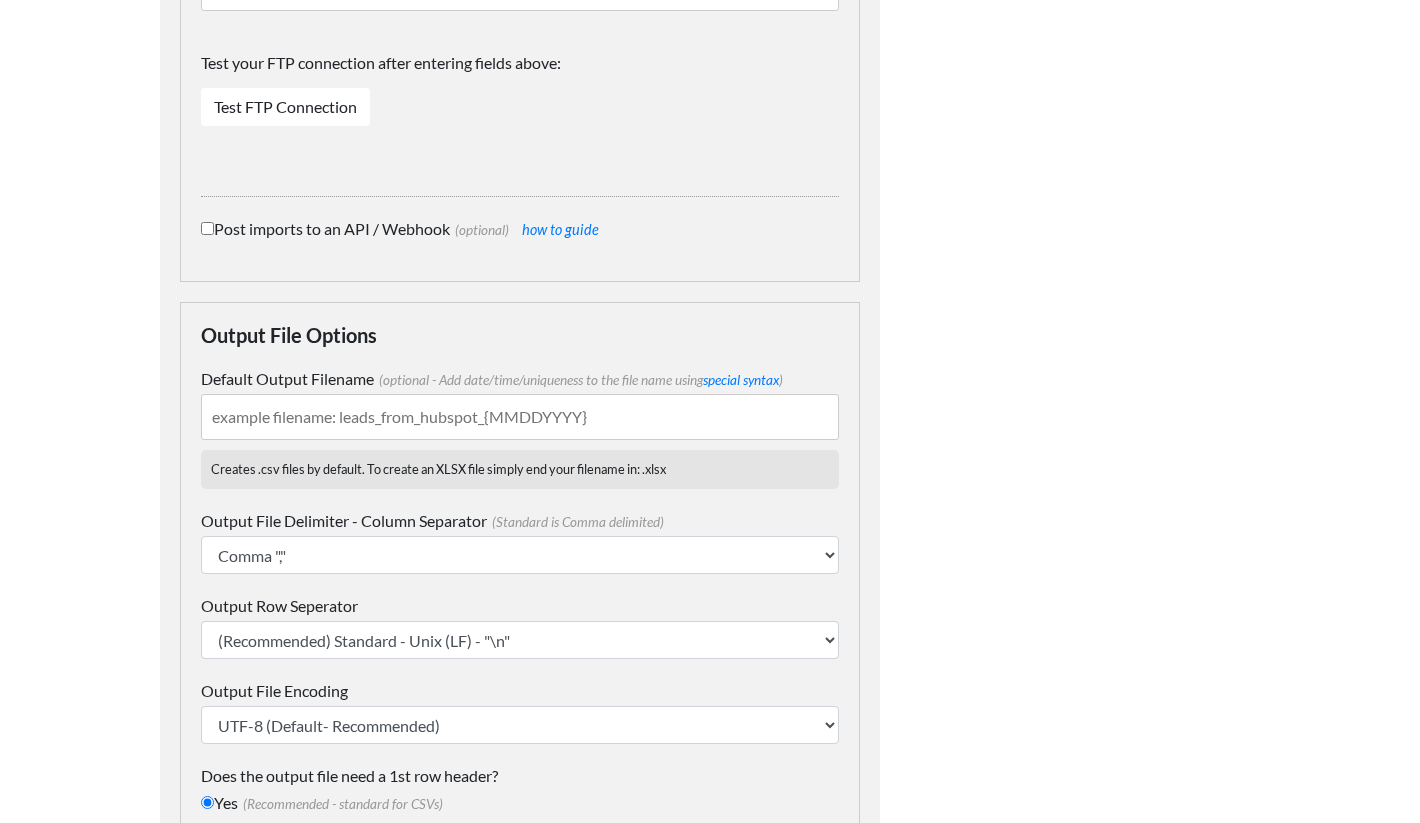 scroll, scrollTop: 1103, scrollLeft: 0, axis: vertical 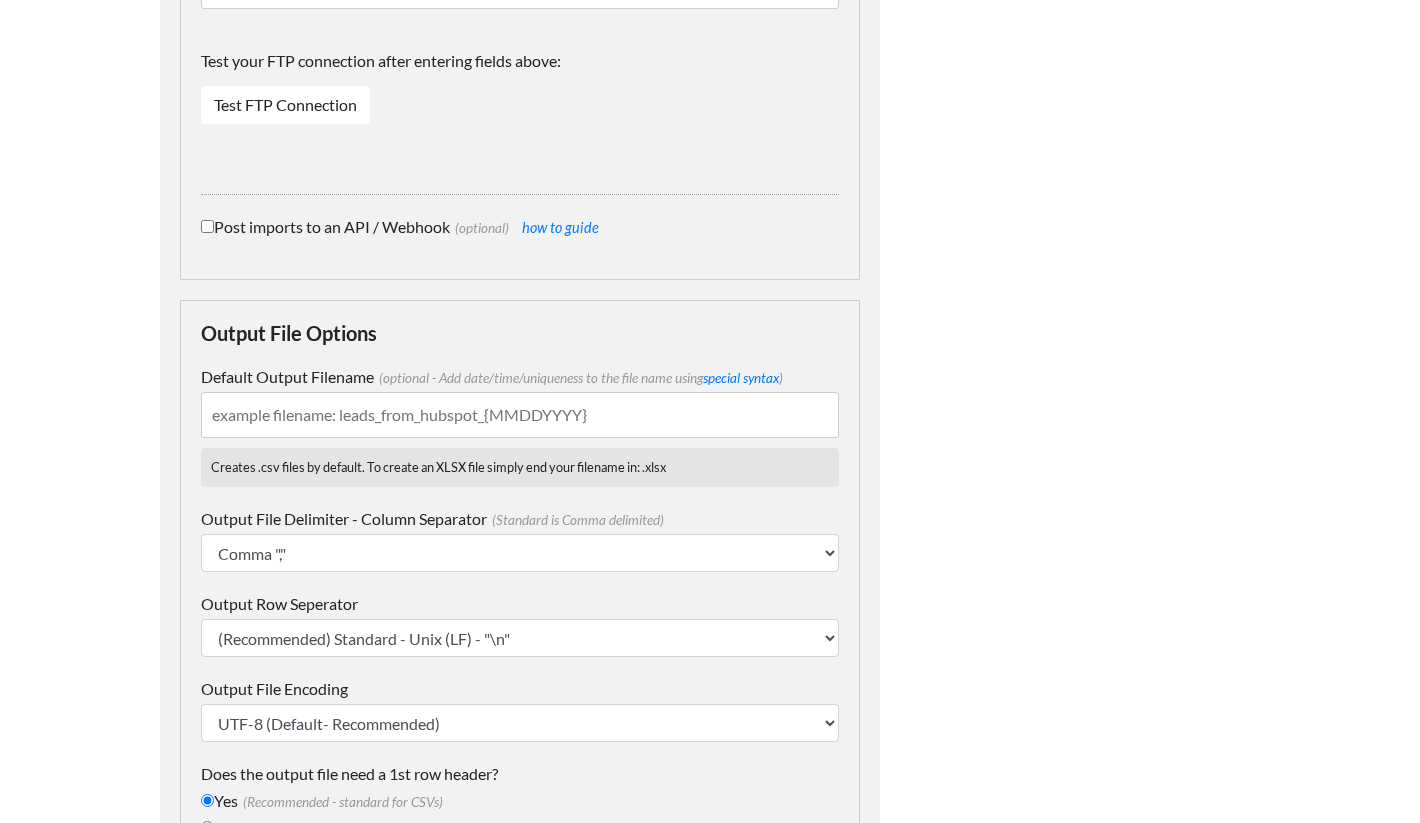 click on "Default Output Filename  (optional - Add date/time/uniqueness to the file name using  special syntax )" at bounding box center [520, 415] 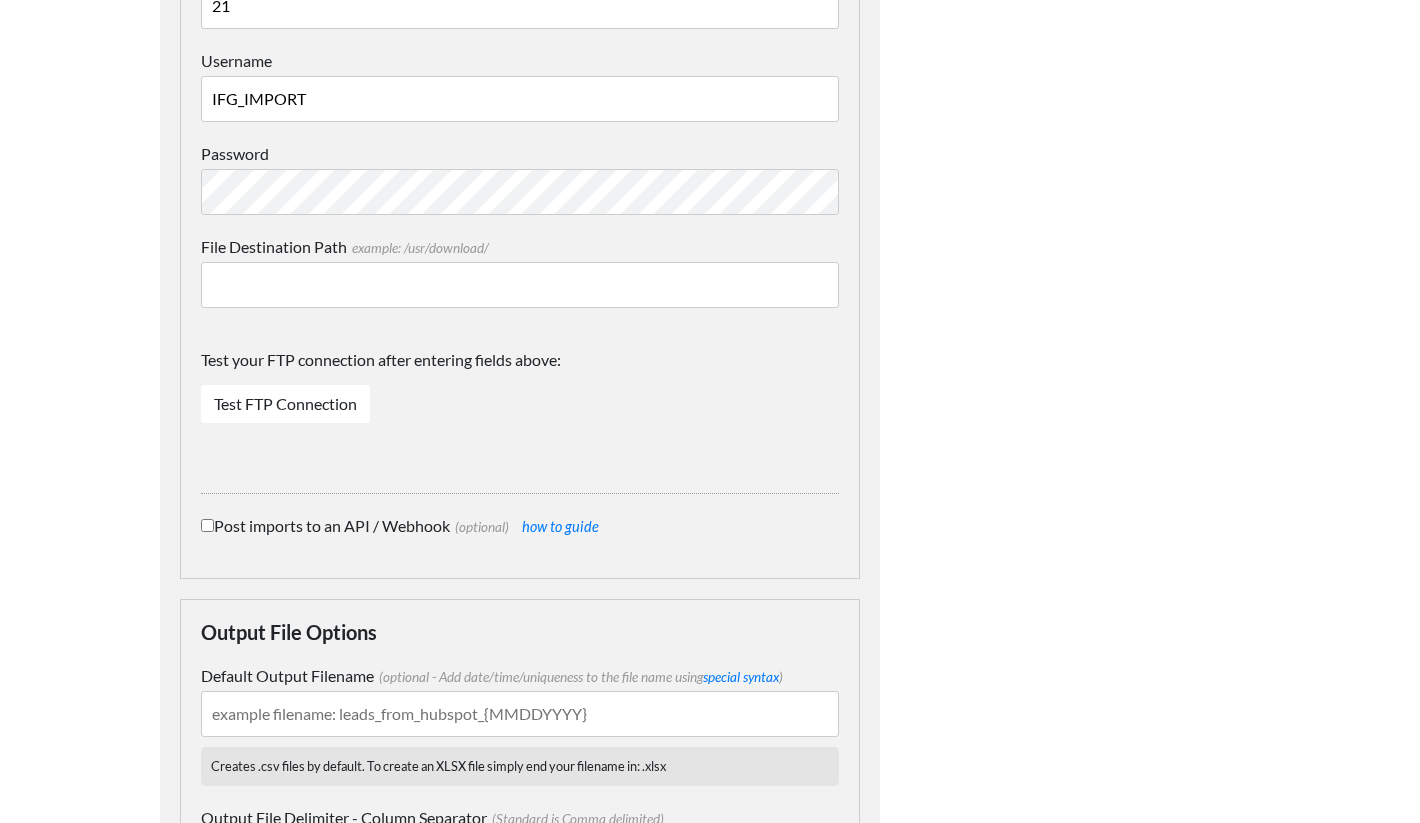 scroll, scrollTop: 0, scrollLeft: 0, axis: both 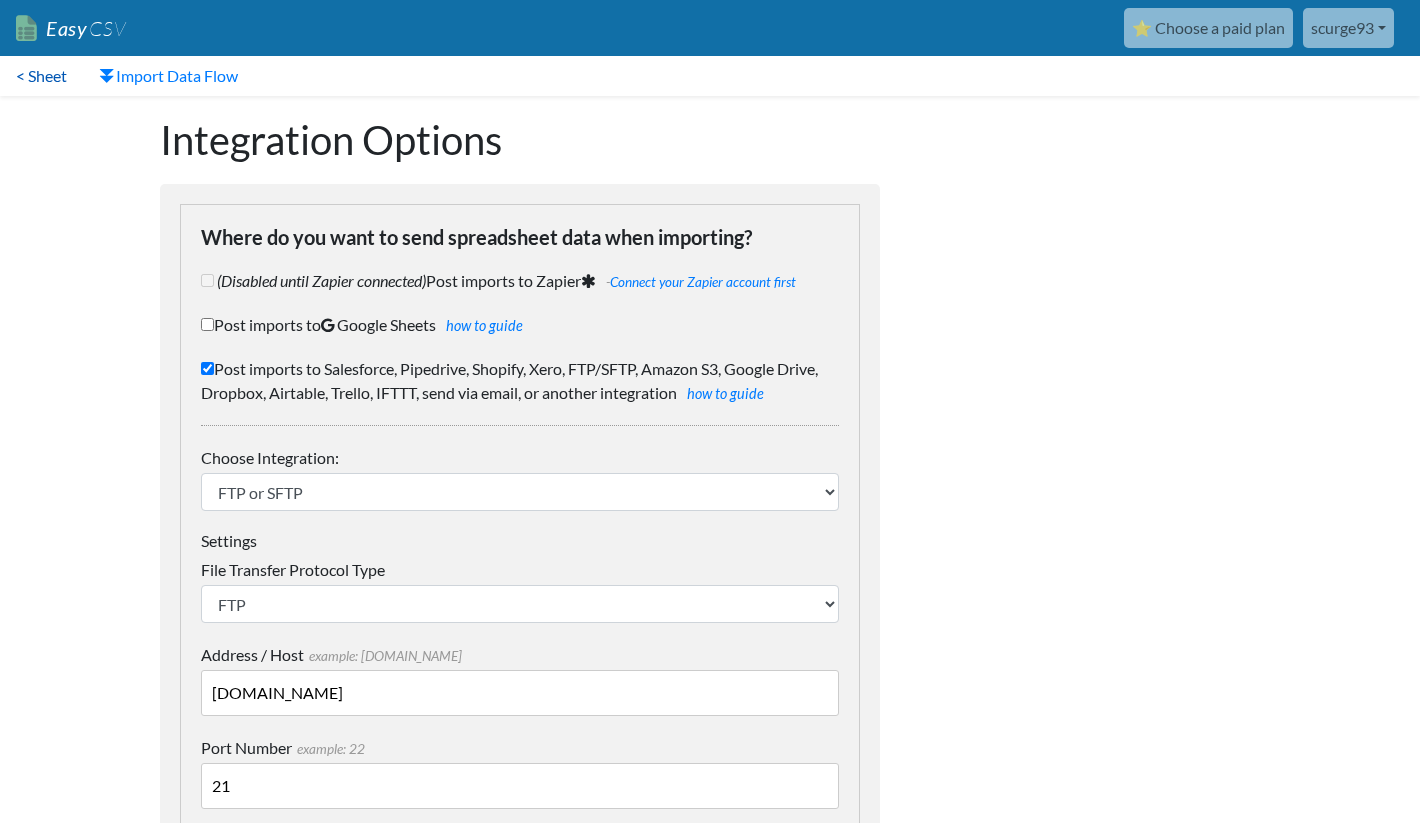 click on "< Sheet" 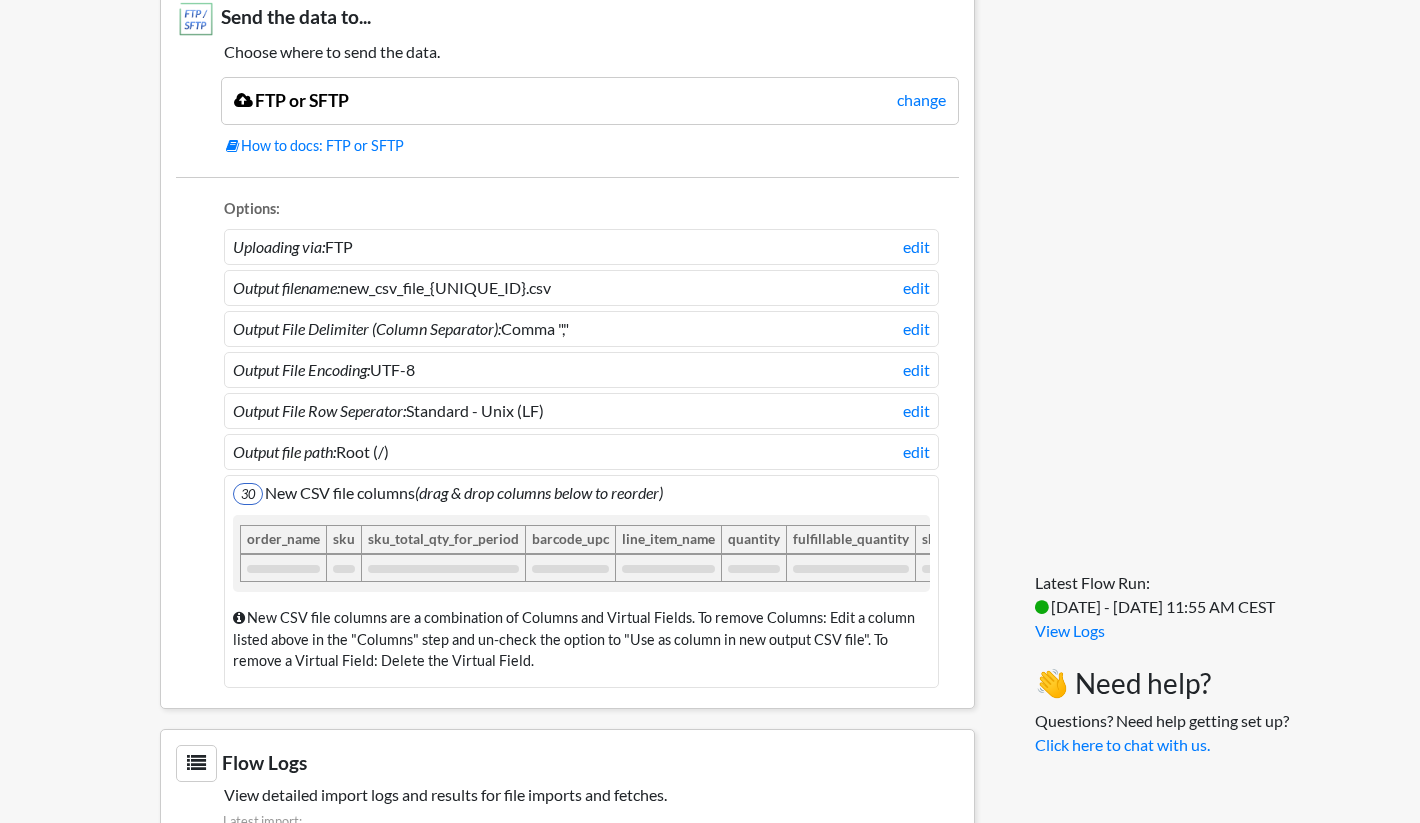 scroll, scrollTop: 1493, scrollLeft: 0, axis: vertical 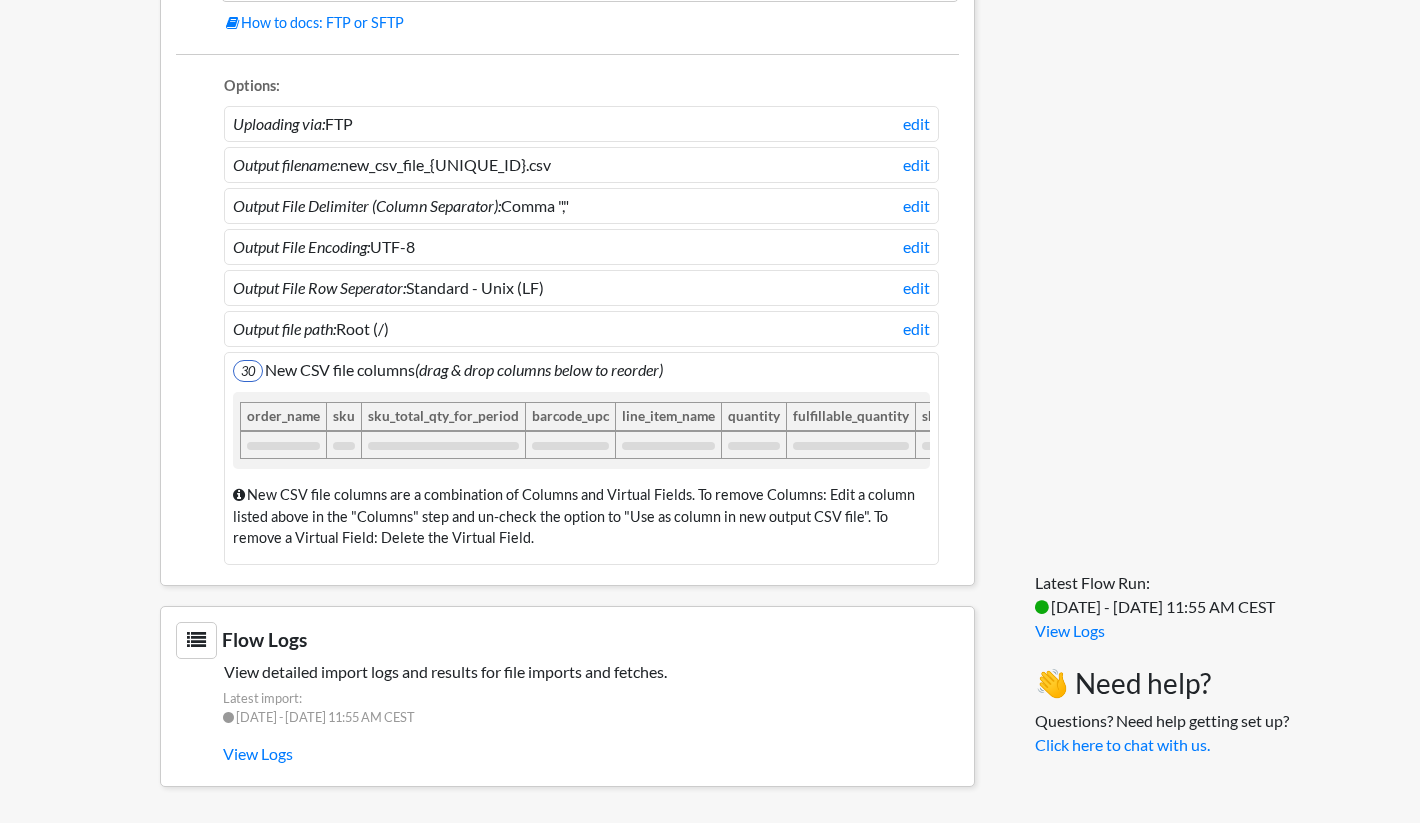 drag, startPoint x: 419, startPoint y: 372, endPoint x: 496, endPoint y: 372, distance: 77 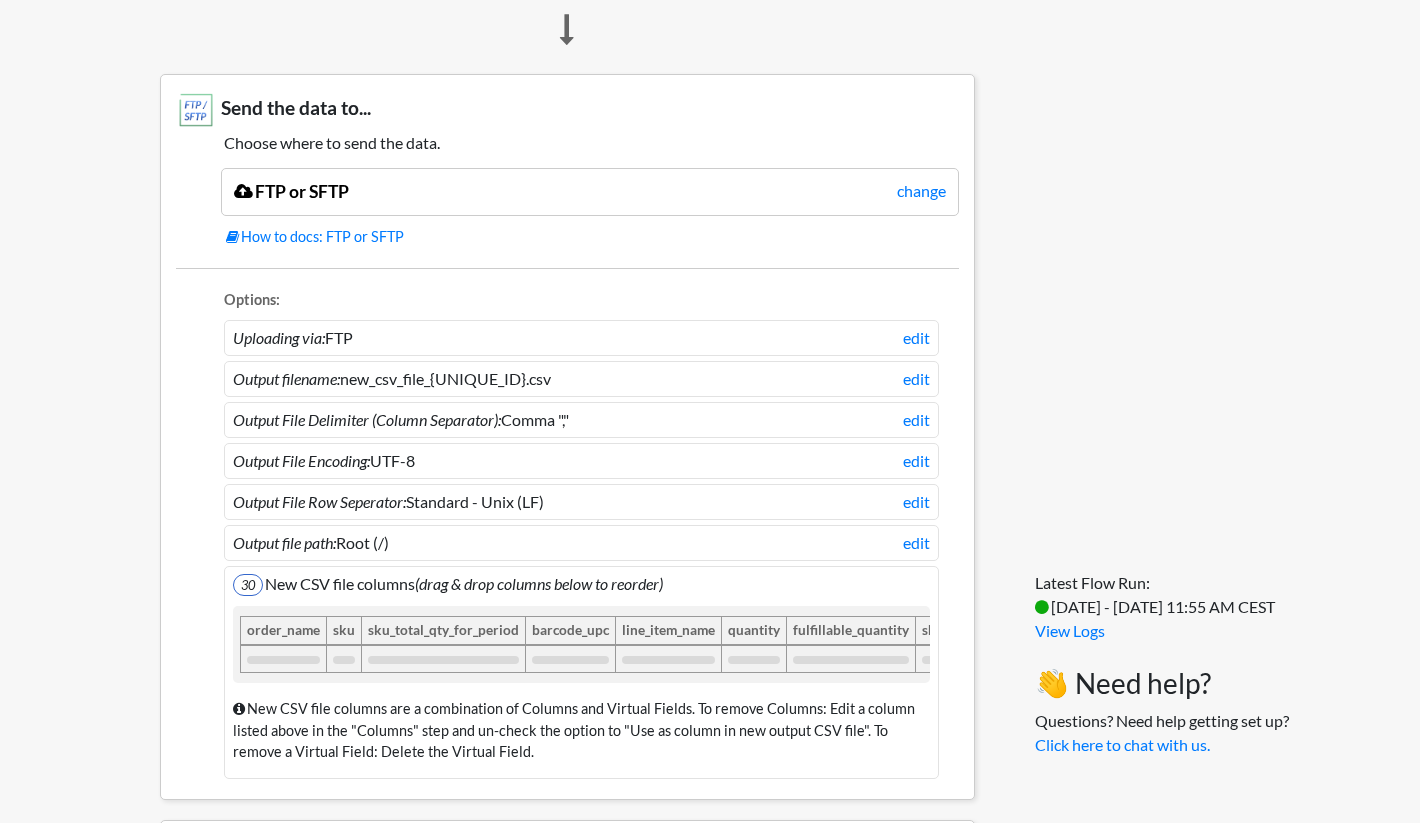 scroll, scrollTop: 1292, scrollLeft: 0, axis: vertical 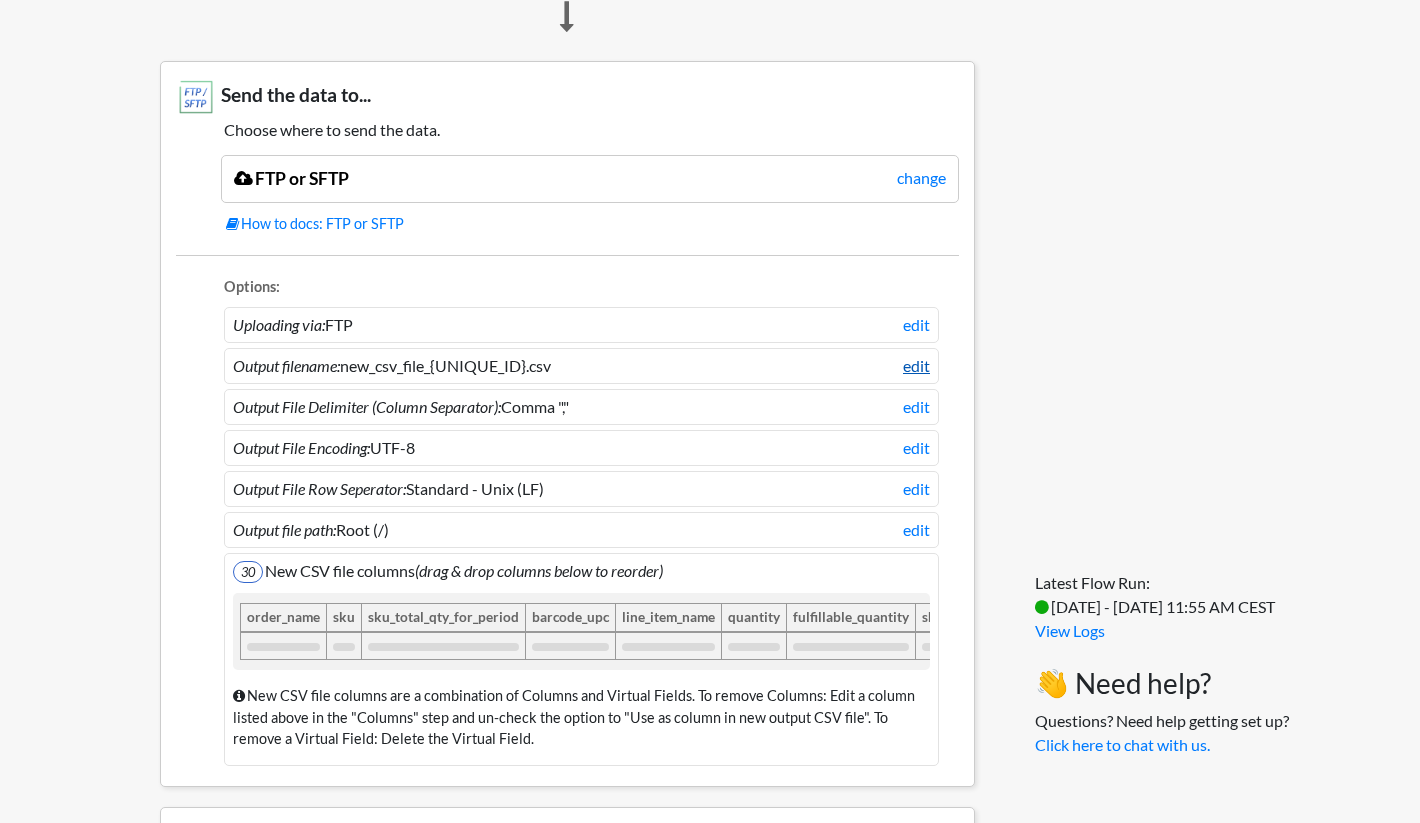 click on "edit" at bounding box center (916, 366) 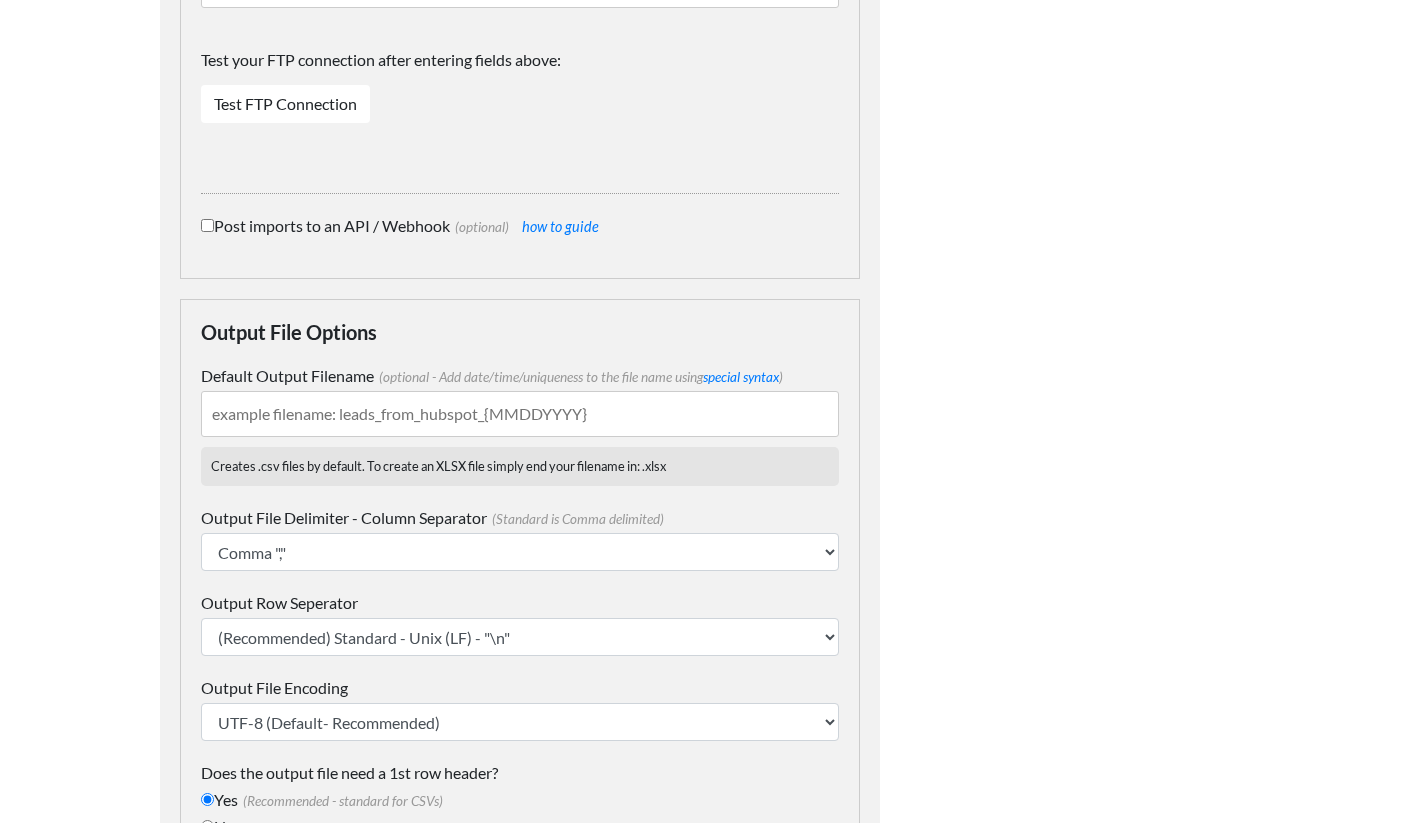 scroll, scrollTop: 1105, scrollLeft: 0, axis: vertical 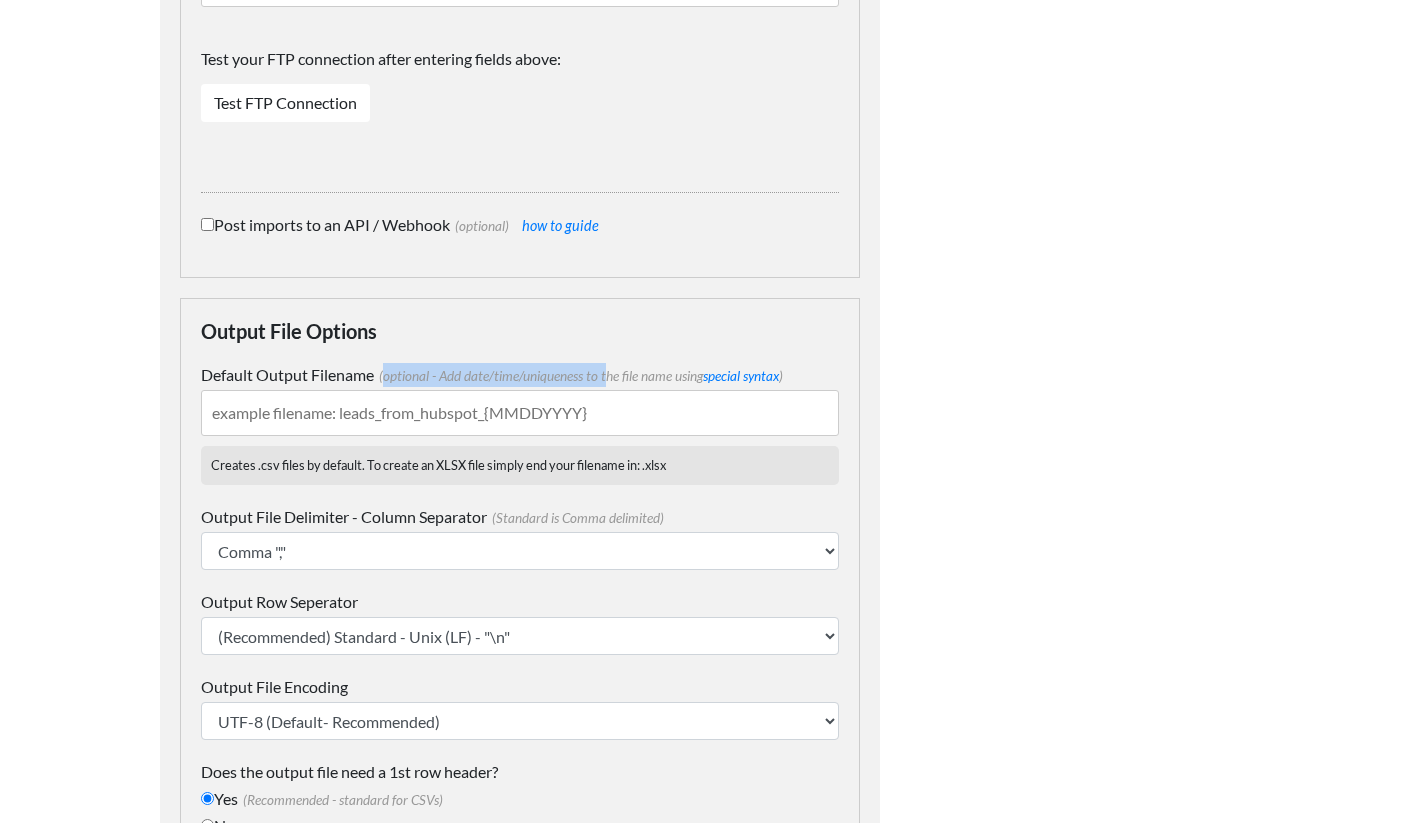drag, startPoint x: 387, startPoint y: 353, endPoint x: 608, endPoint y: 353, distance: 221 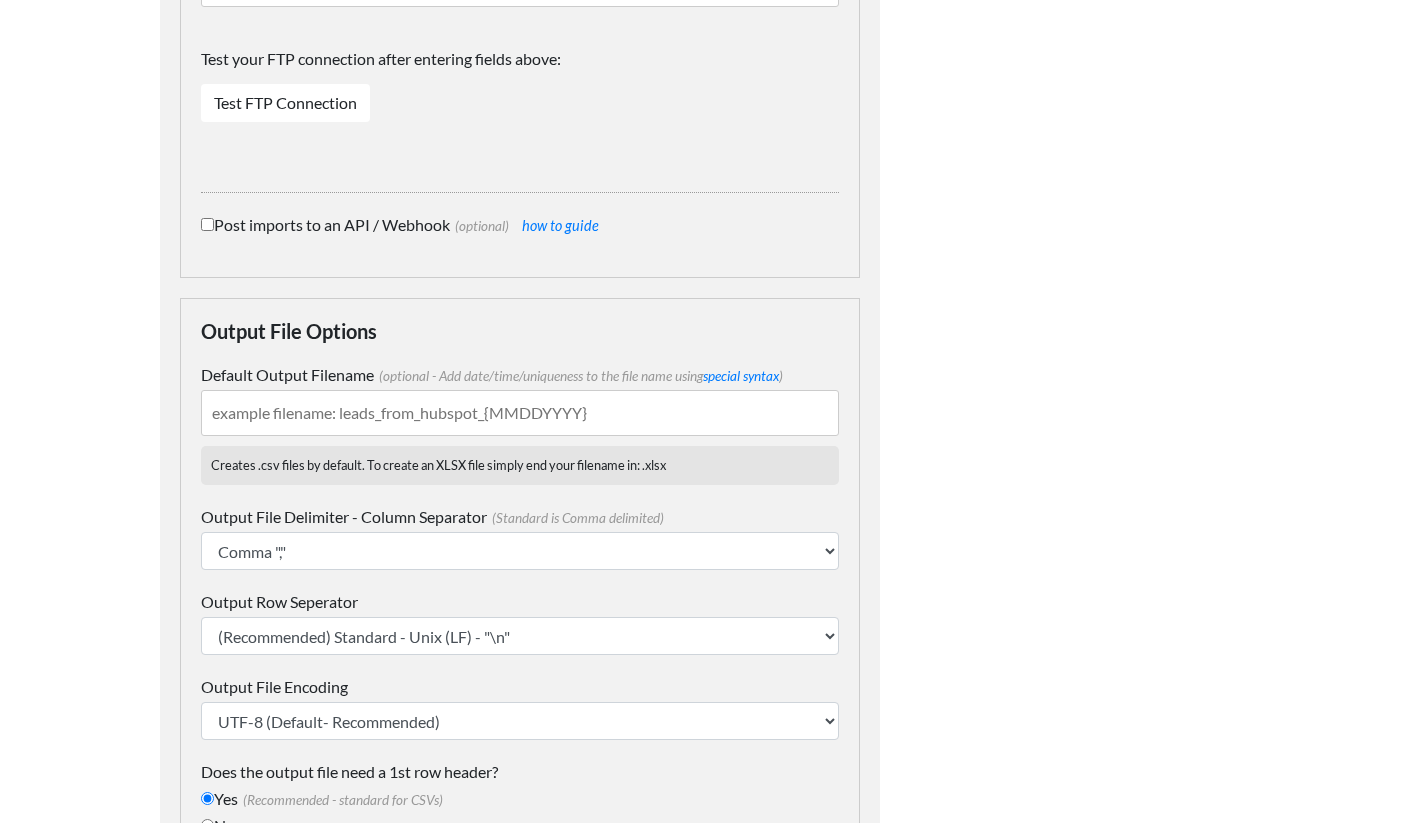 click on "Default Output Filename  (optional - Add date/time/uniqueness to the file name using  special syntax )" at bounding box center [520, 413] 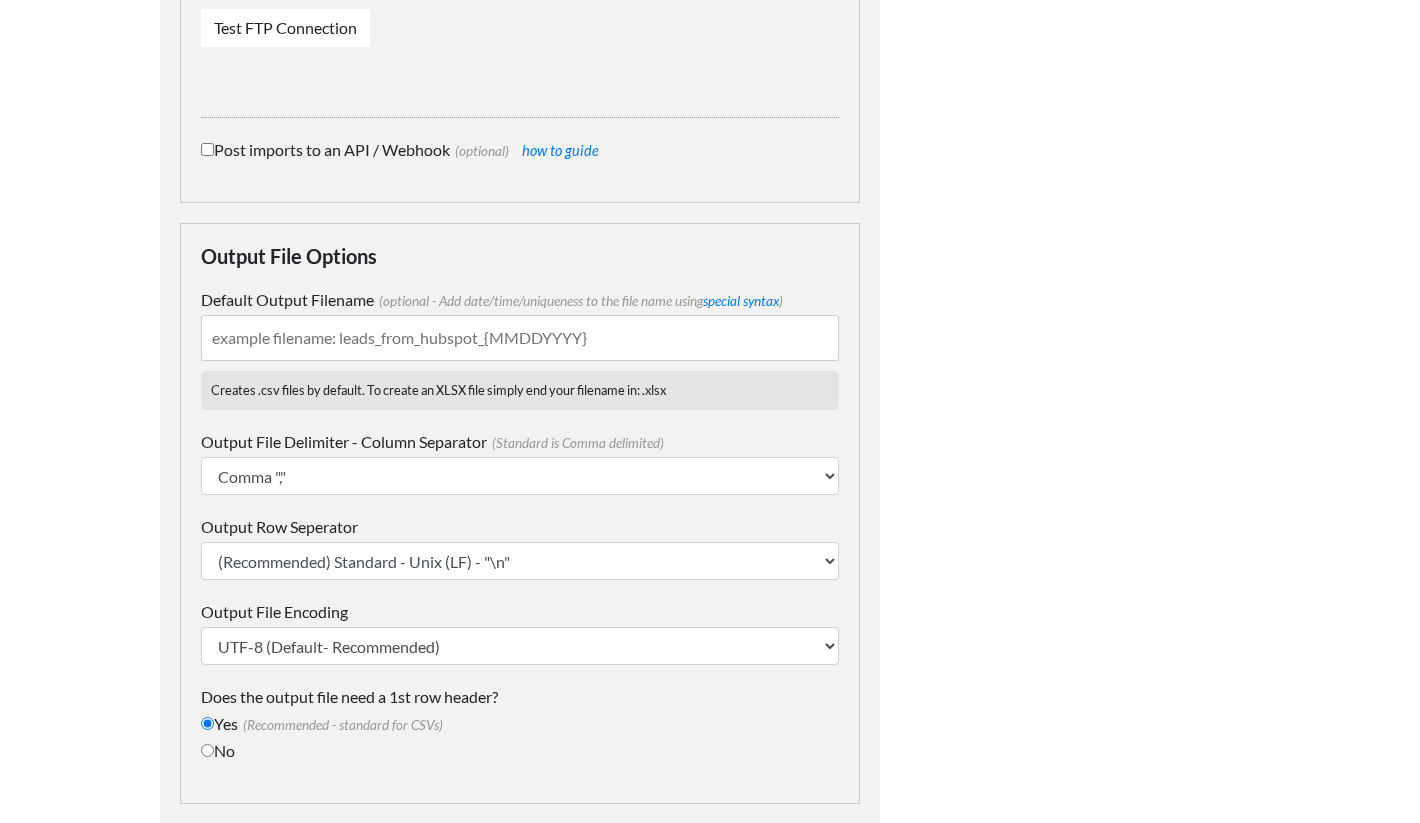 scroll, scrollTop: 1251, scrollLeft: 0, axis: vertical 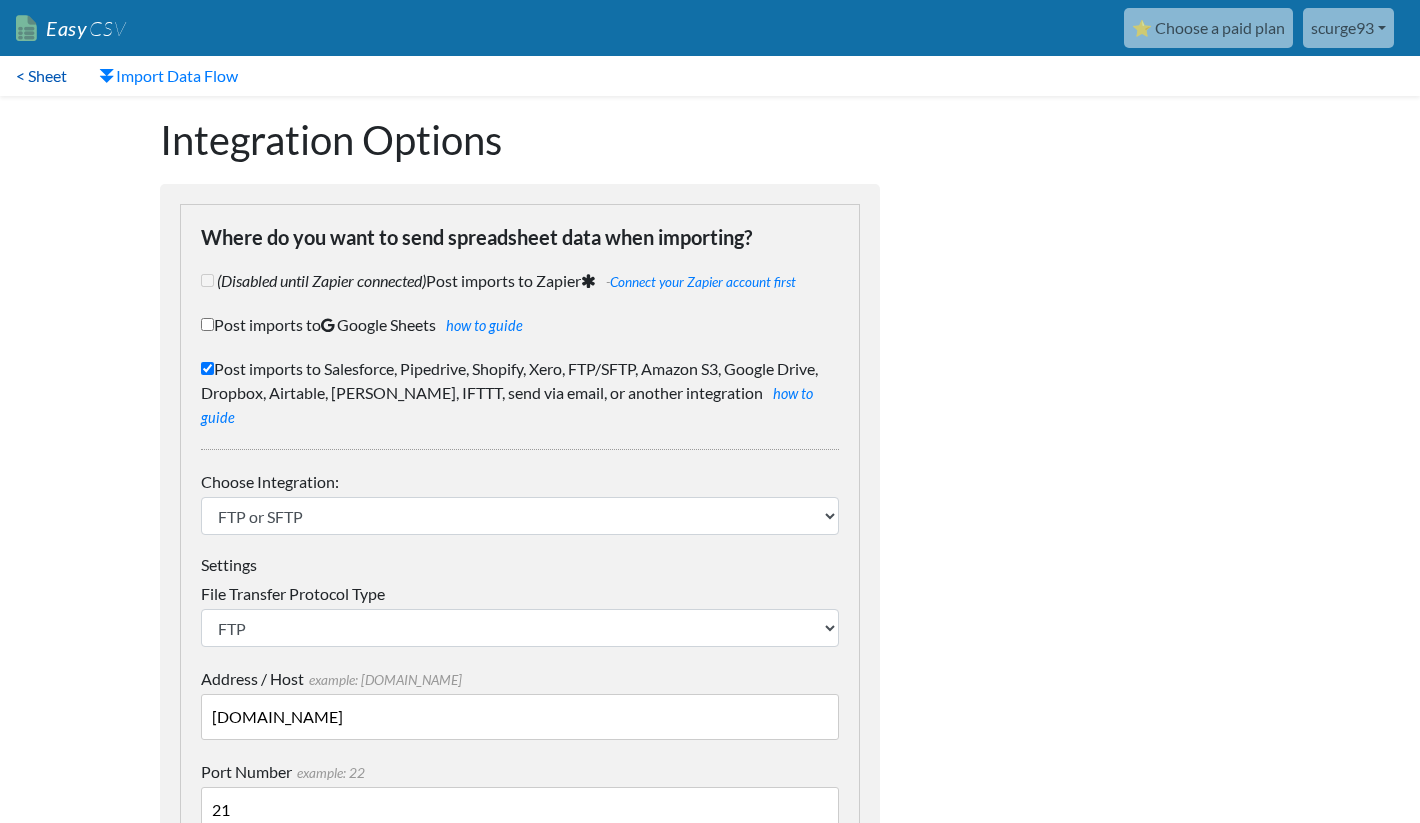 click on "< Sheet" at bounding box center [41, 76] 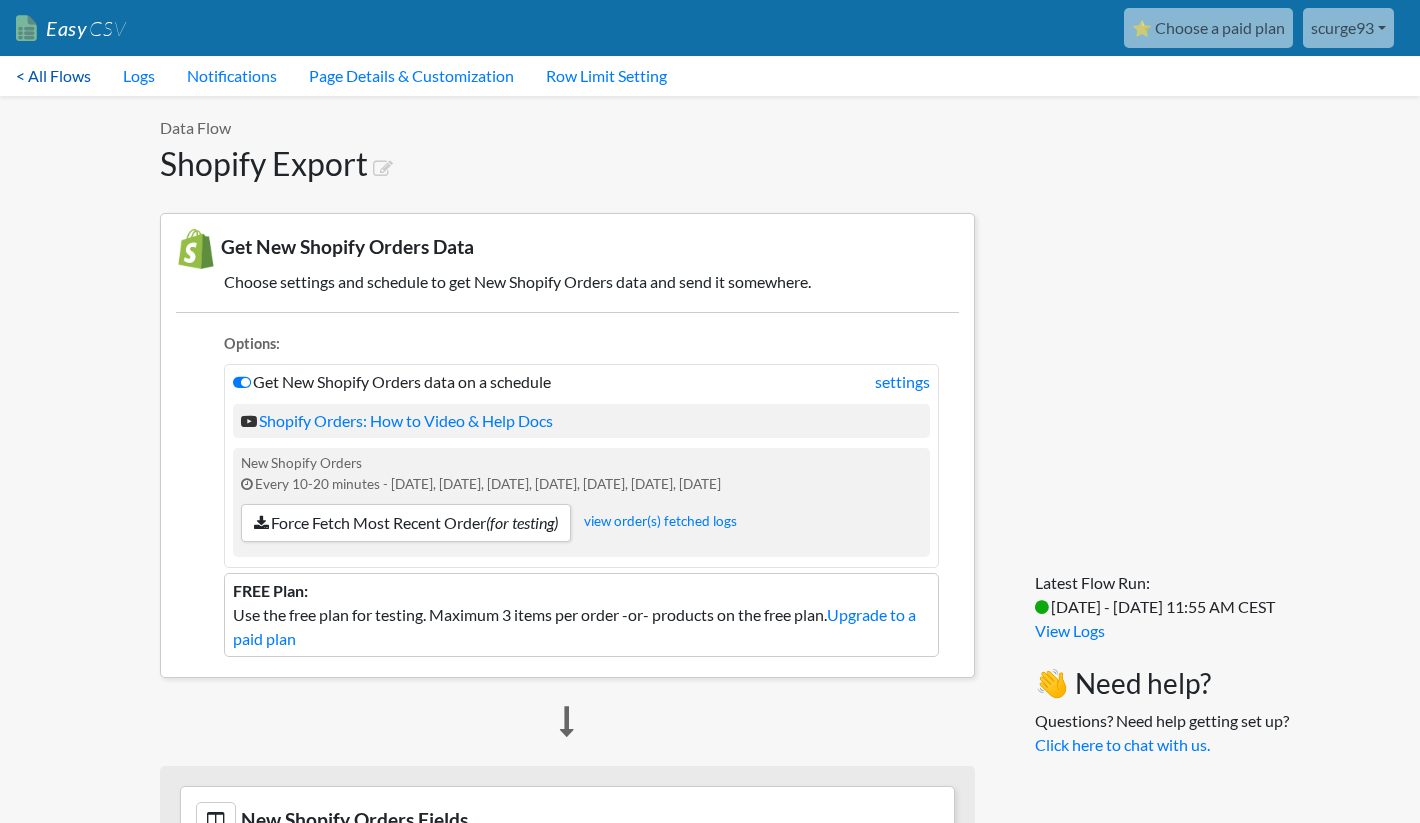 scroll, scrollTop: 0, scrollLeft: 0, axis: both 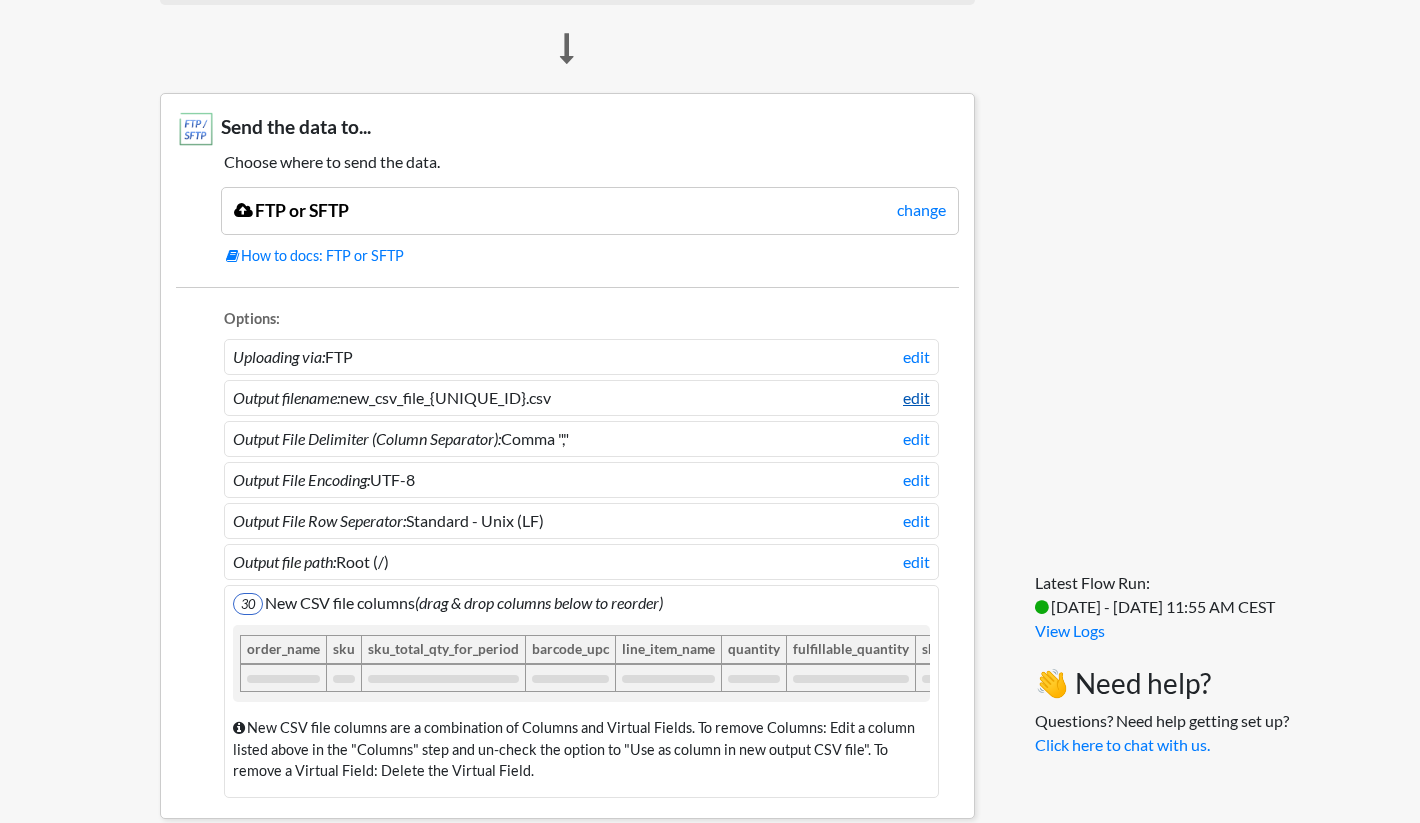 click on "edit" at bounding box center (916, 398) 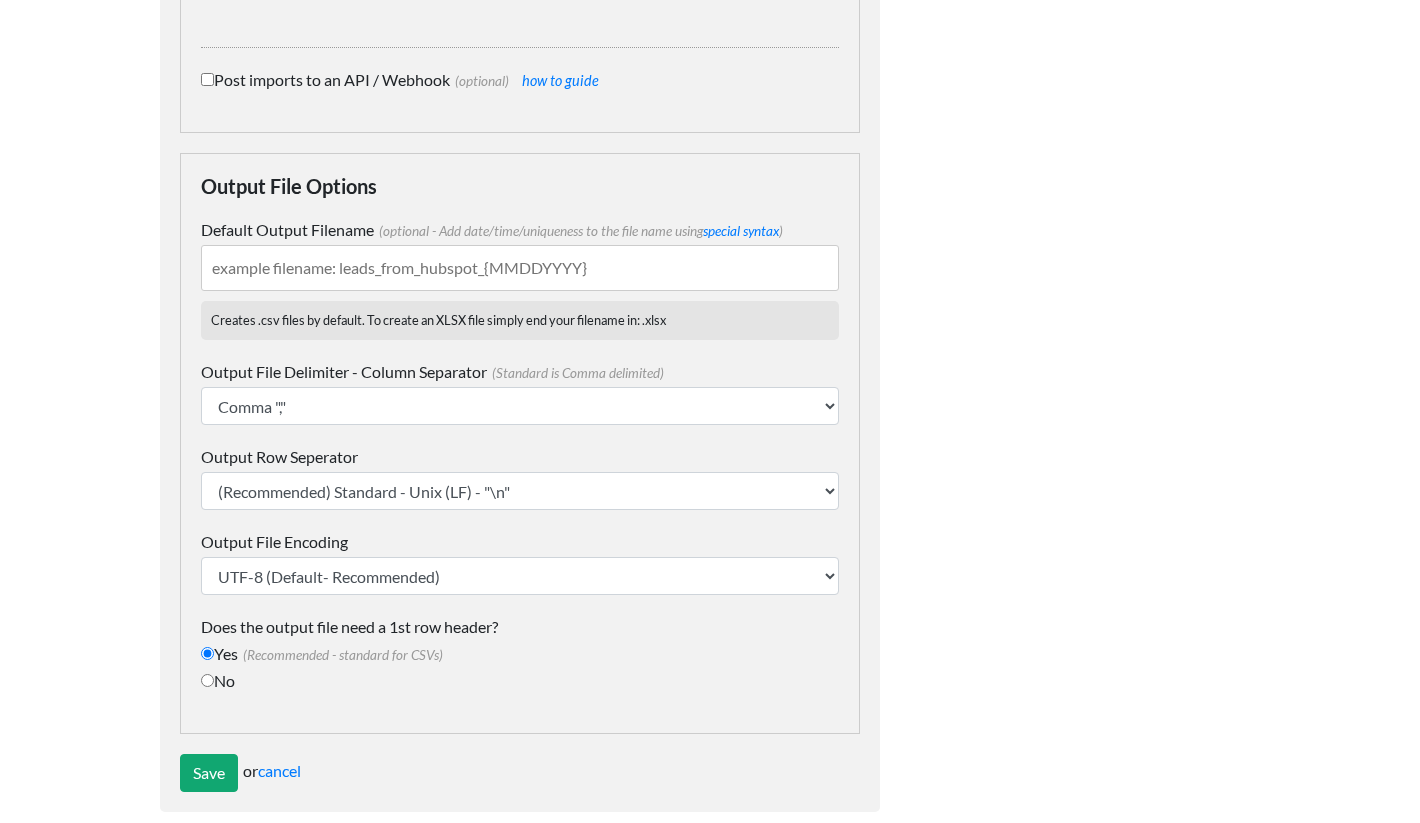 scroll, scrollTop: 1251, scrollLeft: 0, axis: vertical 